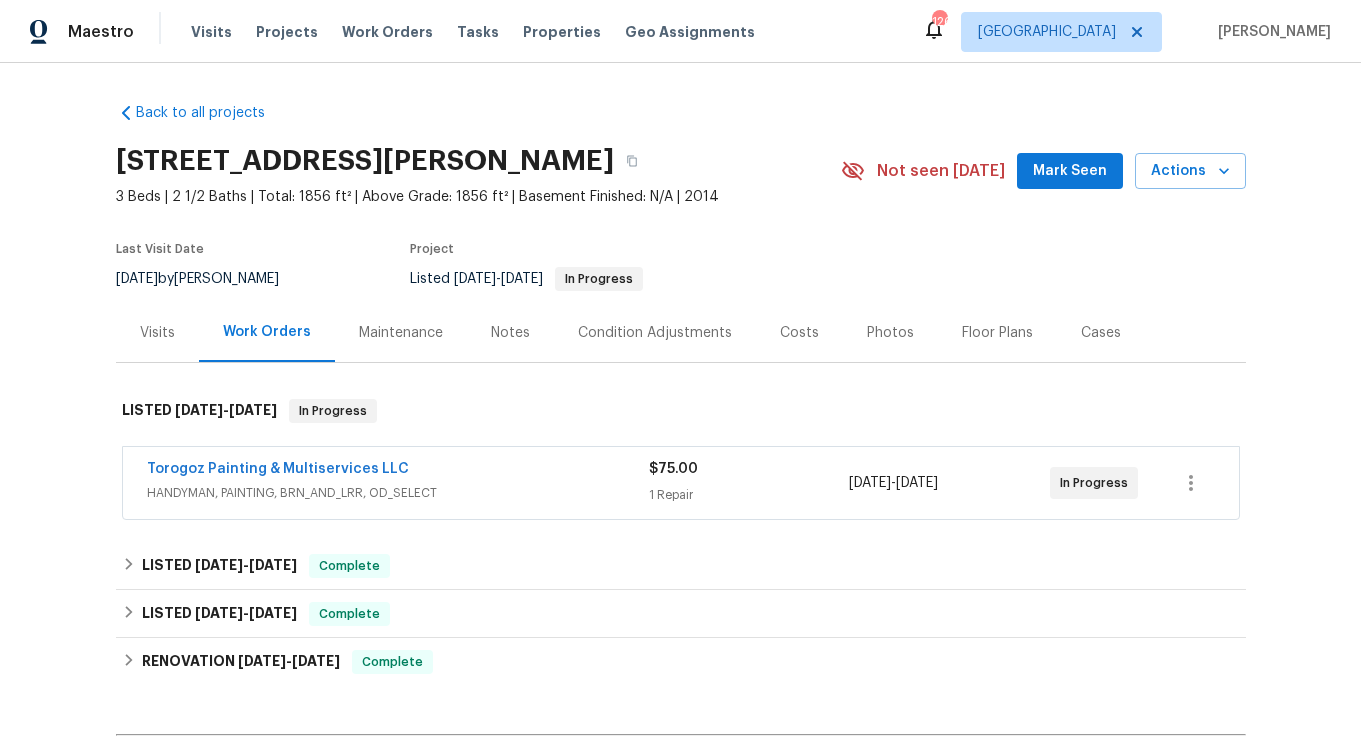 scroll, scrollTop: 0, scrollLeft: 0, axis: both 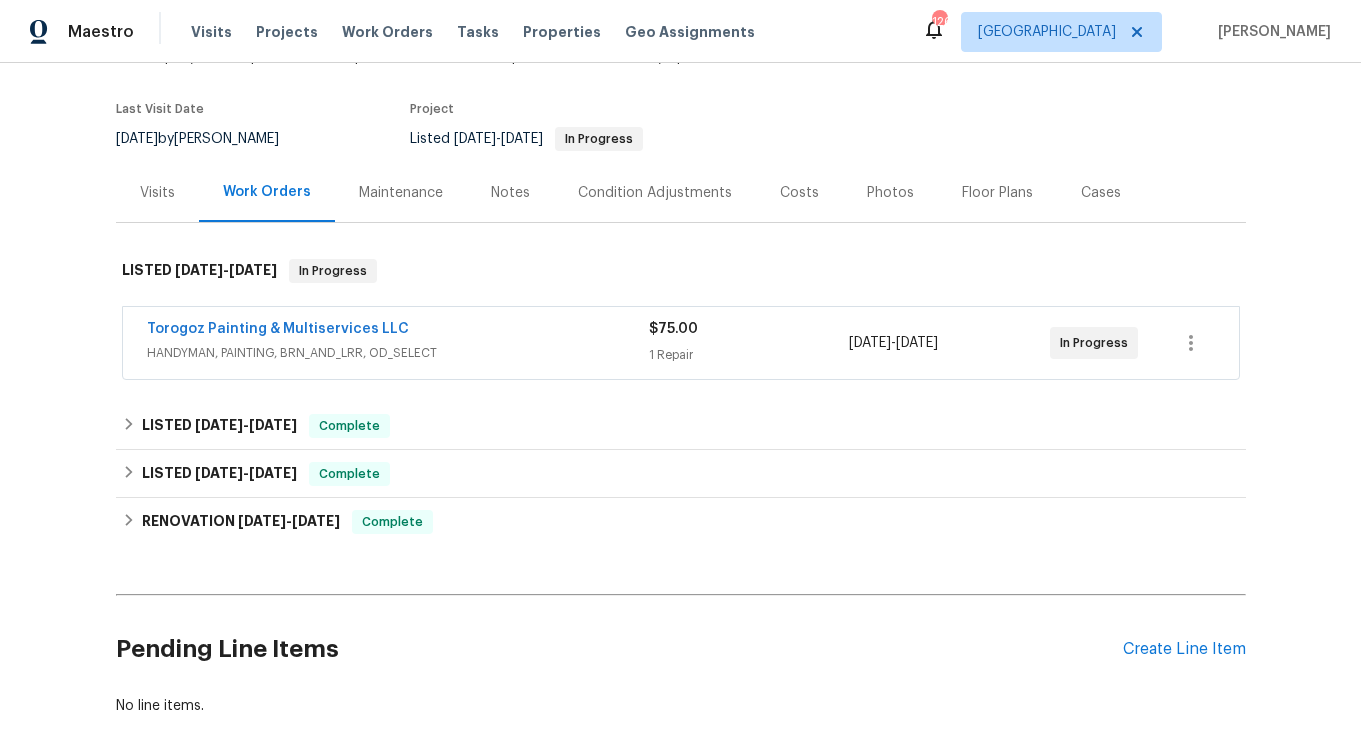 click on "Torogoz Painting & Multiservices LLC" at bounding box center [398, 331] 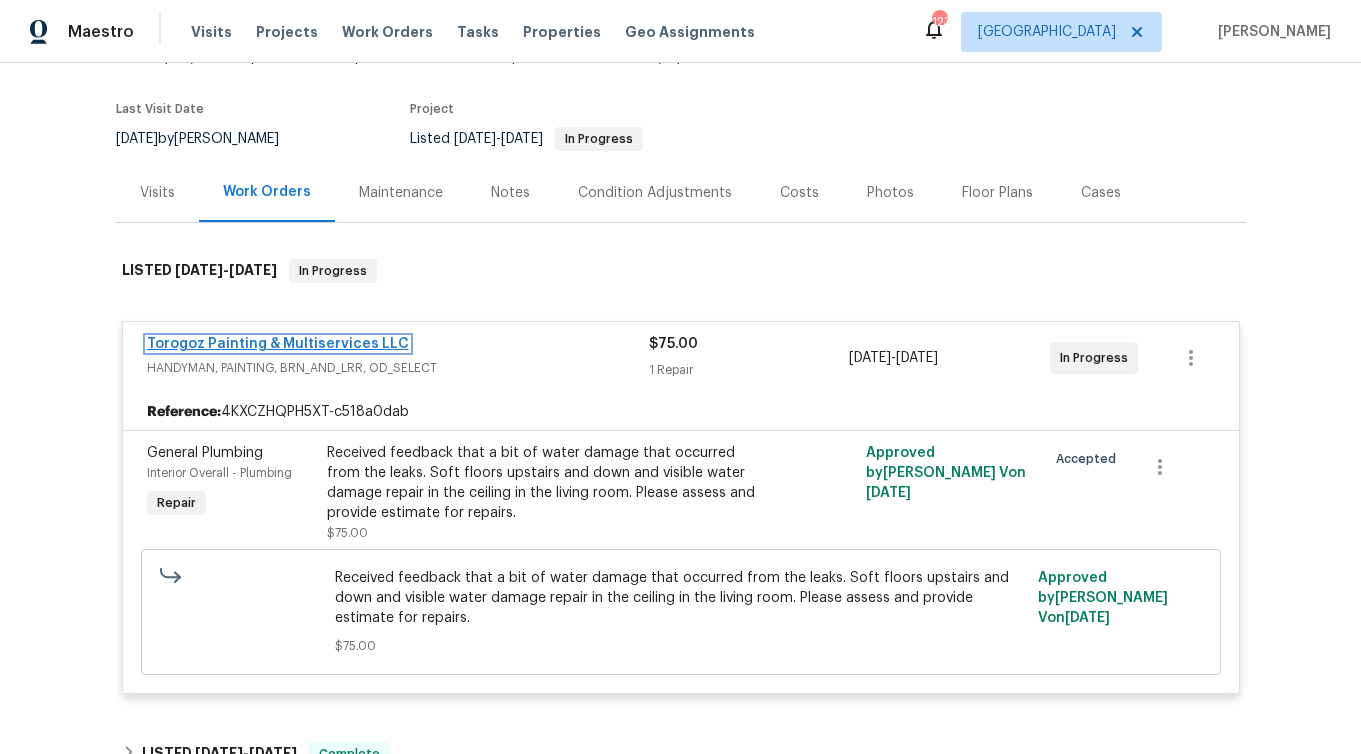 click on "Torogoz Painting & Multiservices LLC" at bounding box center (278, 344) 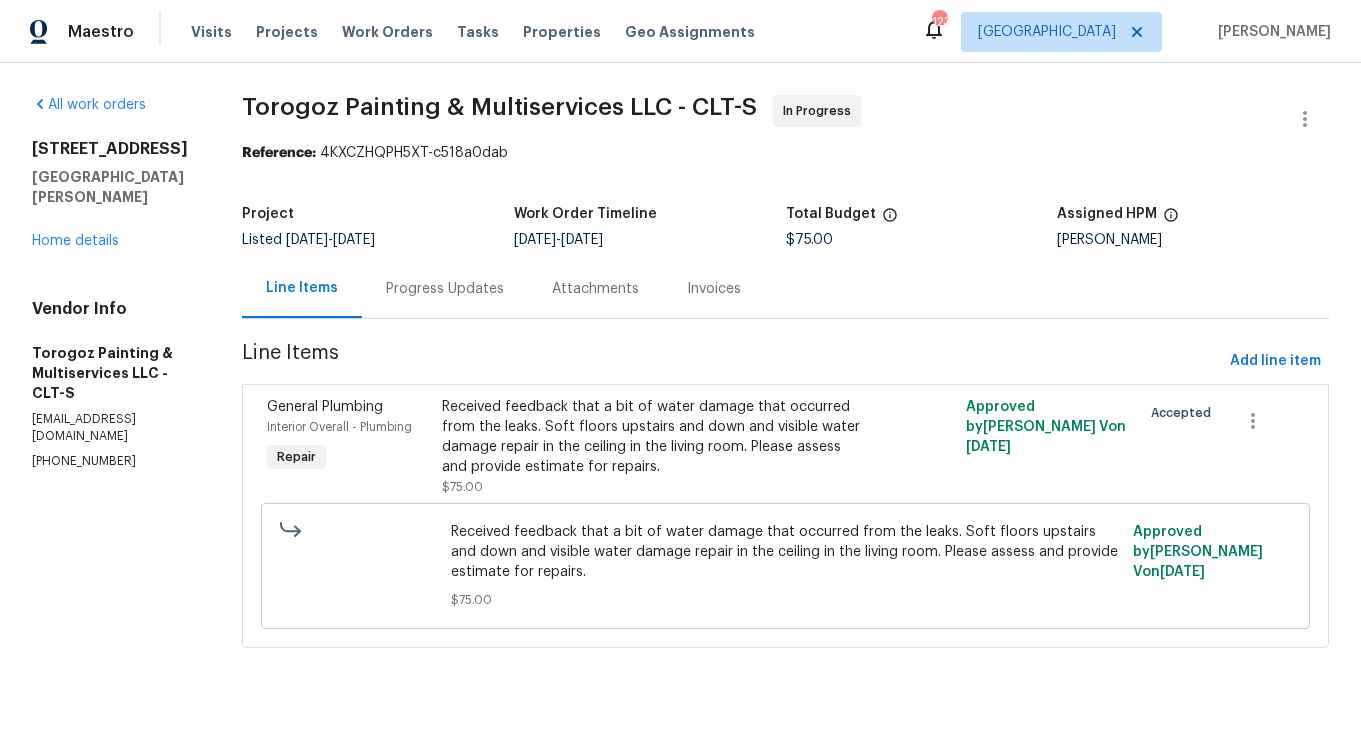 click on "Progress Updates" at bounding box center [445, 289] 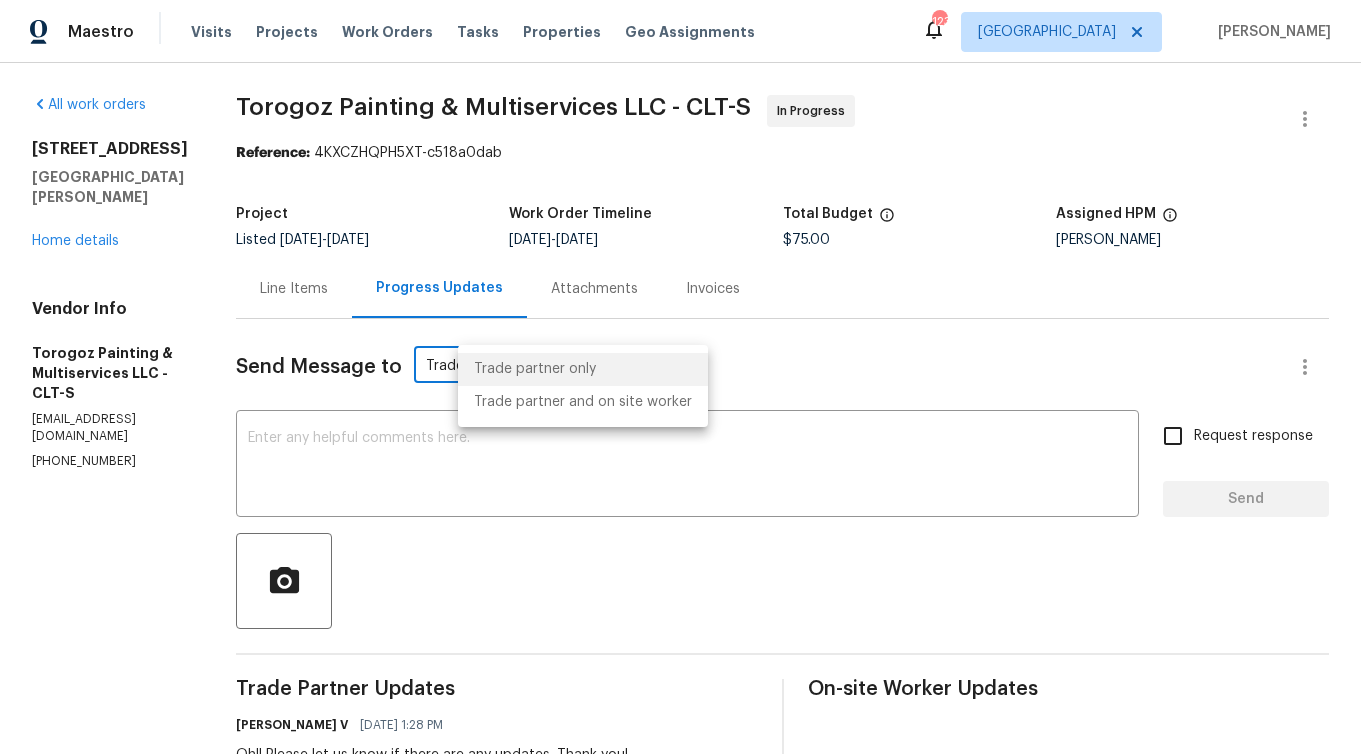 click on "Maestro Visits Projects Work Orders Tasks Properties Geo Assignments 123 [GEOGRAPHIC_DATA] [PERSON_NAME] All work orders [STREET_ADDRESS][PERSON_NAME] Home details Vendor Info Torogoz Painting & Multiservices LLC - CLT-S [EMAIL_ADDRESS][DOMAIN_NAME] [PHONE_NUMBER] Torogoz Painting & Multiservices LLC - CLT-S In Progress Reference:   4KXCZHQPH5XT-c518a0dab Project Listed   [DATE]  -  [DATE] Work Order Timeline [DATE]  -  [DATE] Total Budget $75.00 Assigned HPM [PERSON_NAME] Line Items Progress Updates Attachments Invoices Send Message to Trade partner only Trade partner only ​ x ​ Request response Send Trade Partner Updates [PERSON_NAME] V [DATE] 1:28 PM Oh!! Please let us know if there are any updates. Thank you! [PERSON_NAME] [DATE] 8:21 PM We sent our inspector [DATE], however, there’s nothing visible to the naked eye. We’ll be sending our plumbers [DATE], [DATE], to get a better understanding of what’s going on. We’ll keep you posted [PERSON_NAME] V [PERSON_NAME]" at bounding box center [680, 377] 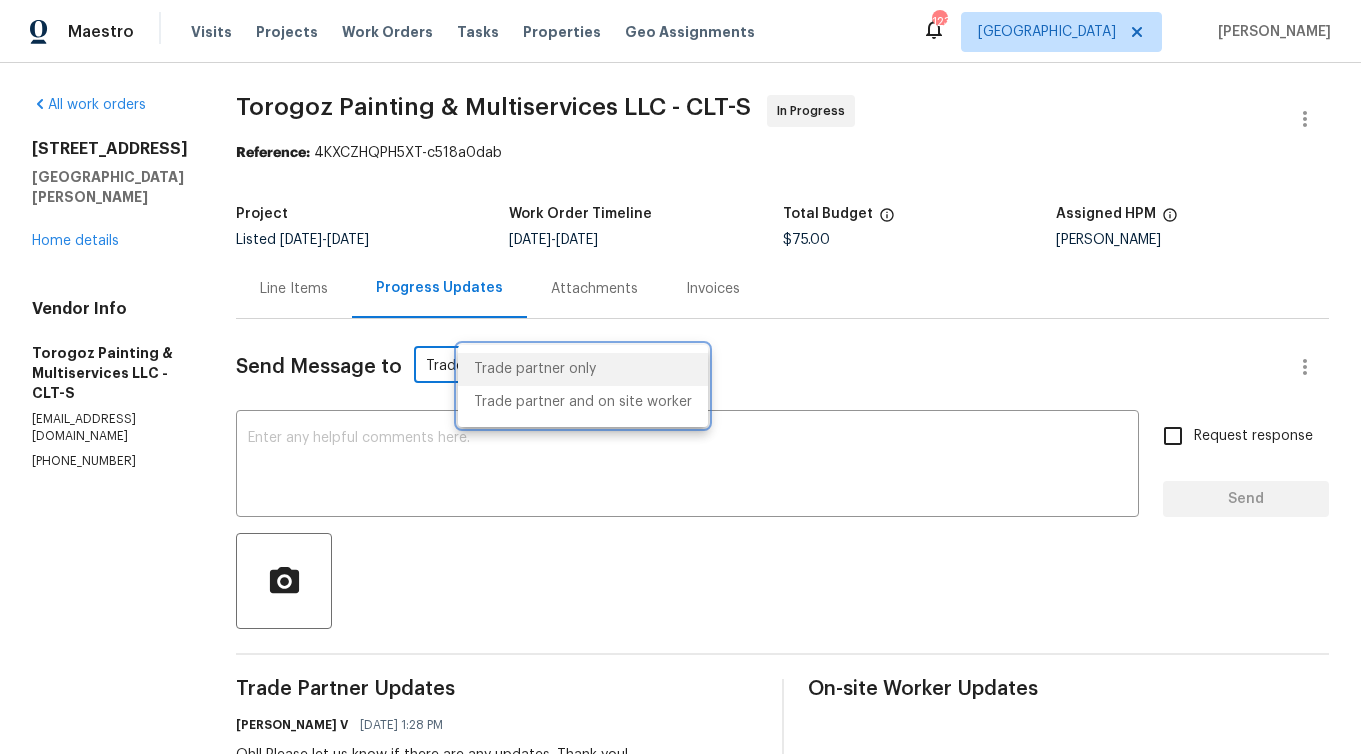 click at bounding box center (680, 377) 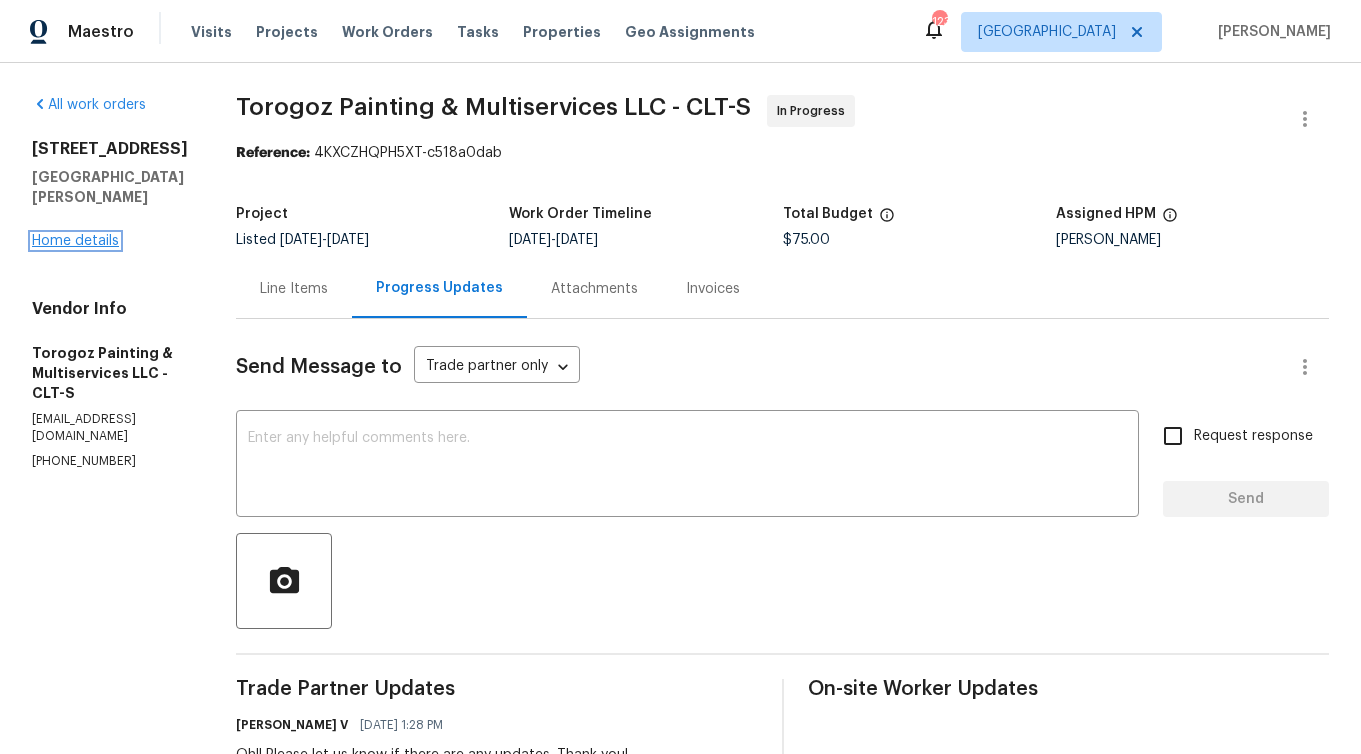 click on "Home details" at bounding box center (75, 241) 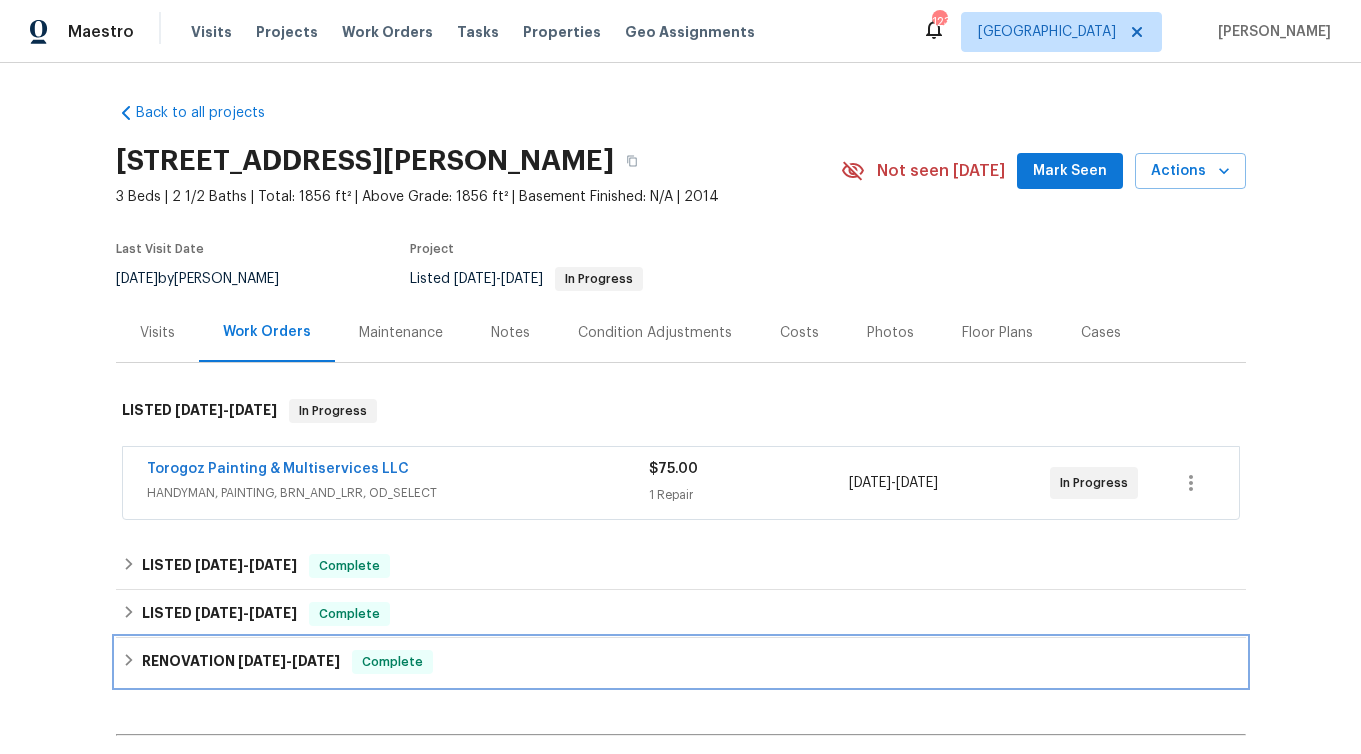 click 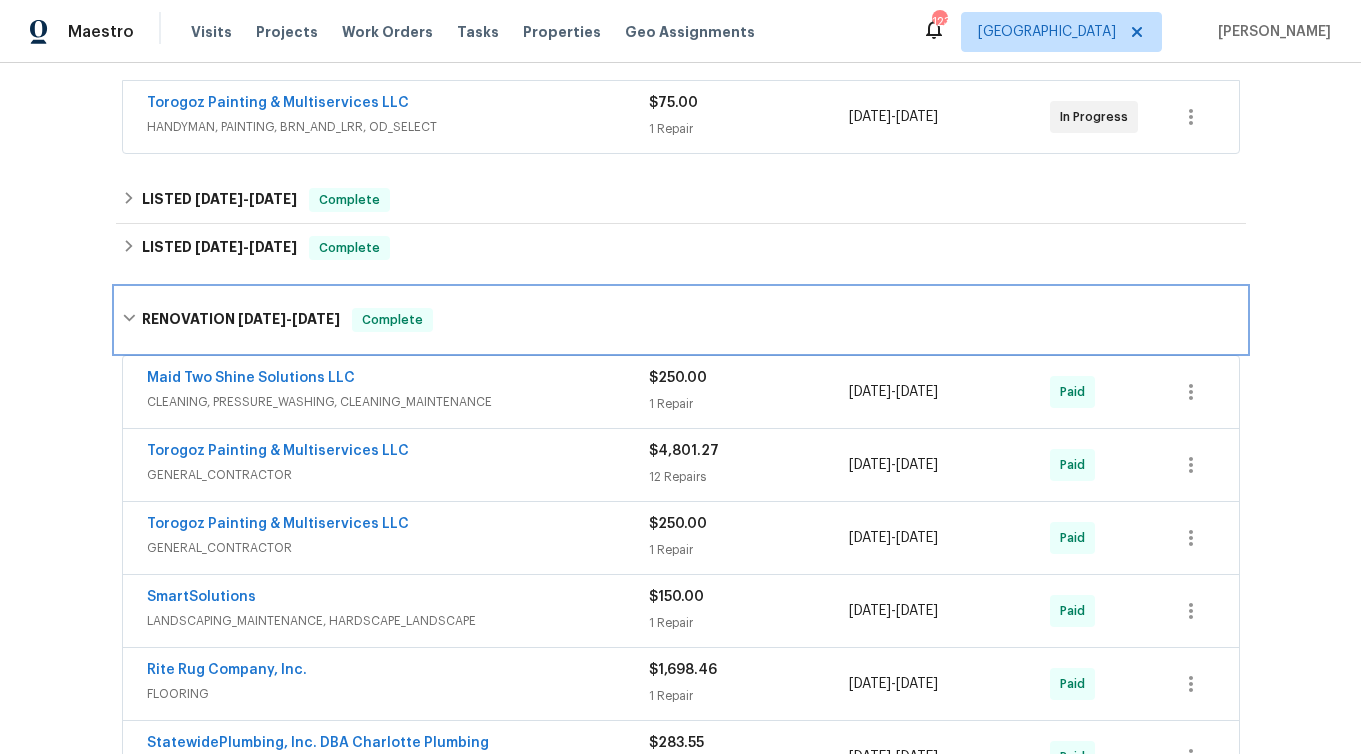 scroll, scrollTop: 388, scrollLeft: 0, axis: vertical 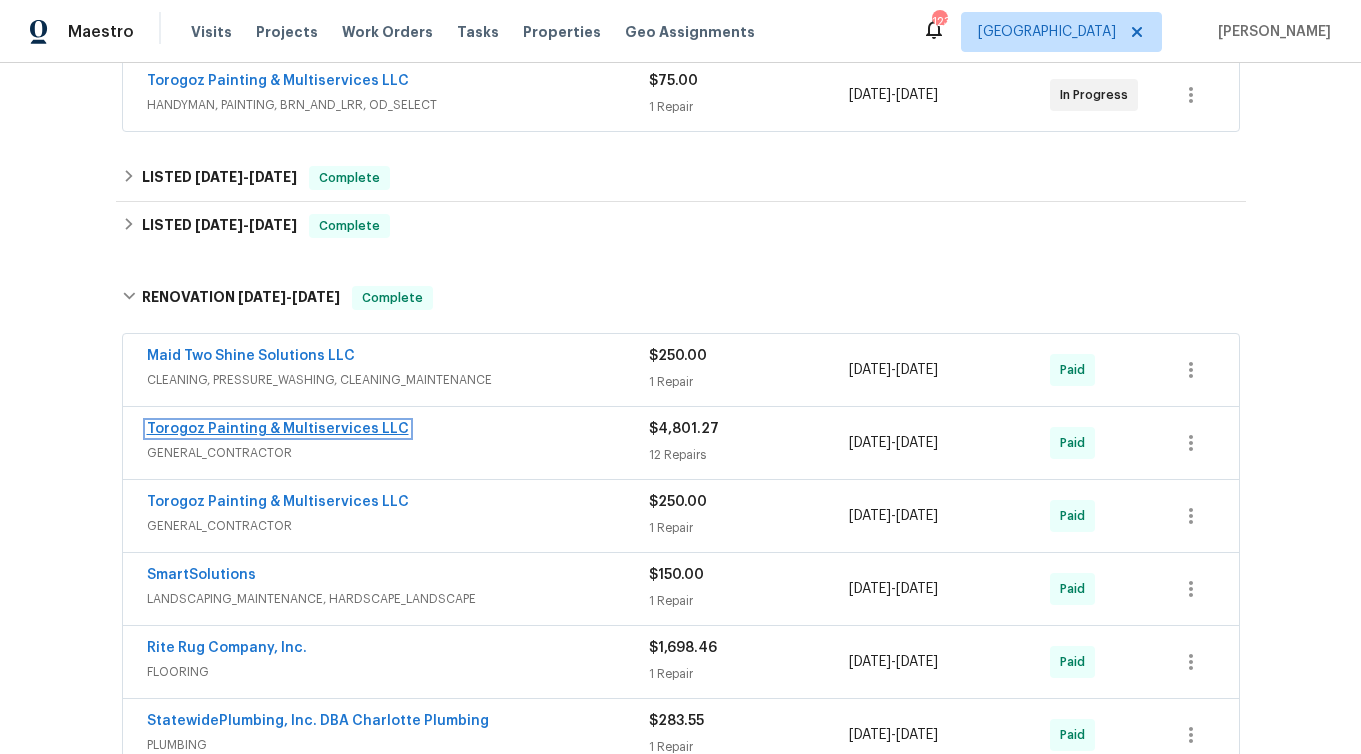 click on "Torogoz Painting & Multiservices LLC" at bounding box center (278, 429) 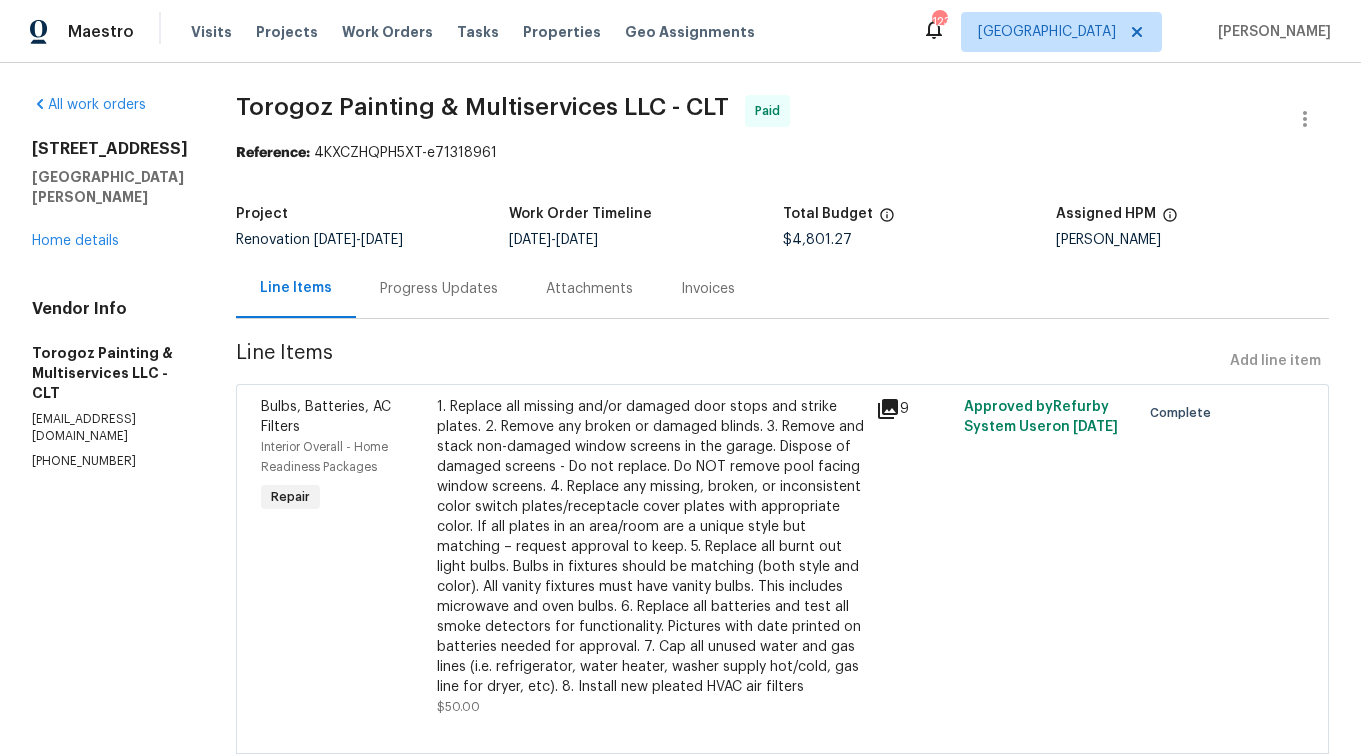 click on "Progress Updates" at bounding box center [439, 289] 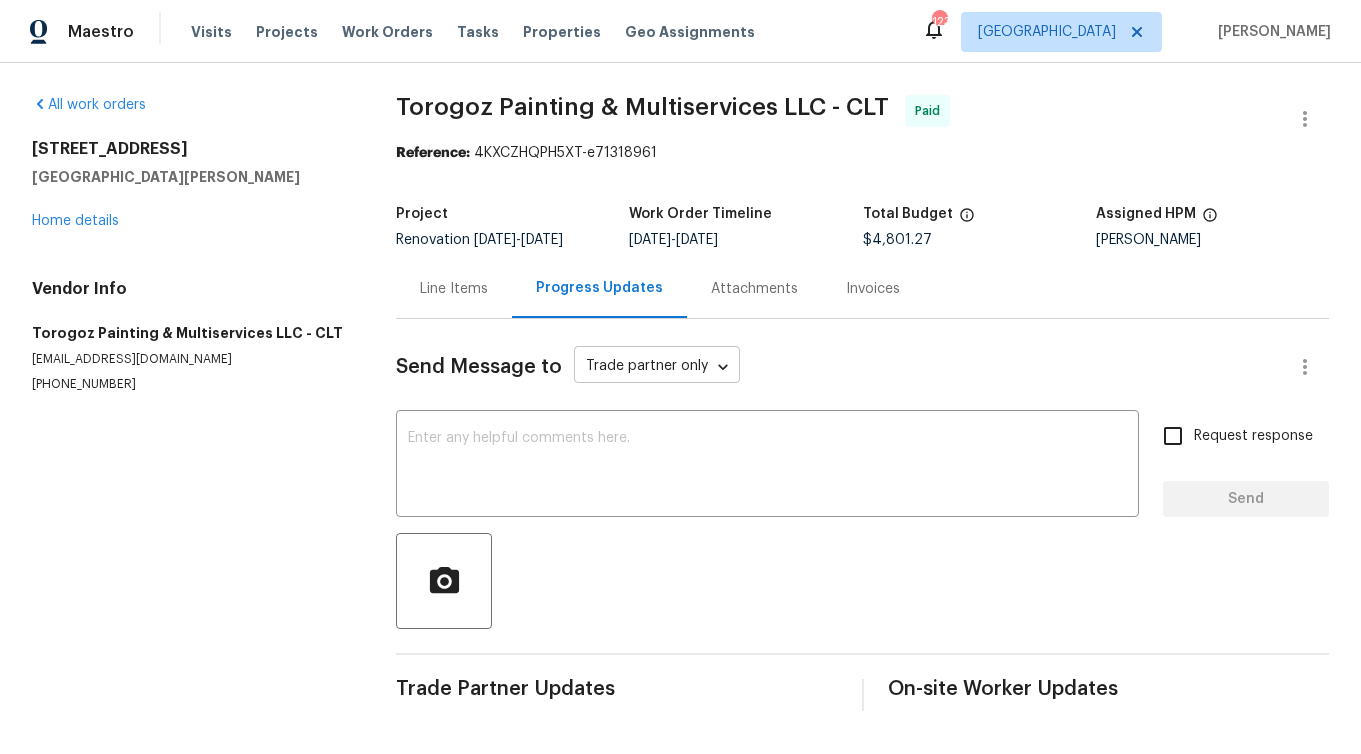 click on "Maestro Visits Projects Work Orders Tasks Properties Geo Assignments 123 [GEOGRAPHIC_DATA] [PERSON_NAME] All work orders [STREET_ADDRESS][PERSON_NAME] Home details Vendor Info Torogoz Painting & Multiservices LLC - CLT [EMAIL_ADDRESS][DOMAIN_NAME] [PHONE_NUMBER] Torogoz Painting & Multiservices LLC - CLT Paid Reference:   4KXCZHQPH5XT-e71318961 Project Renovation   [DATE]  -  [DATE] Work Order Timeline [DATE]  -  [DATE] Total Budget $4,801.27 Assigned HPM [PERSON_NAME] Line Items Progress Updates Attachments Invoices Send Message to Trade partner only Trade partner only ​ x ​ Request response Send Trade Partner Updates On-site Worker Updates" at bounding box center [680, 371] 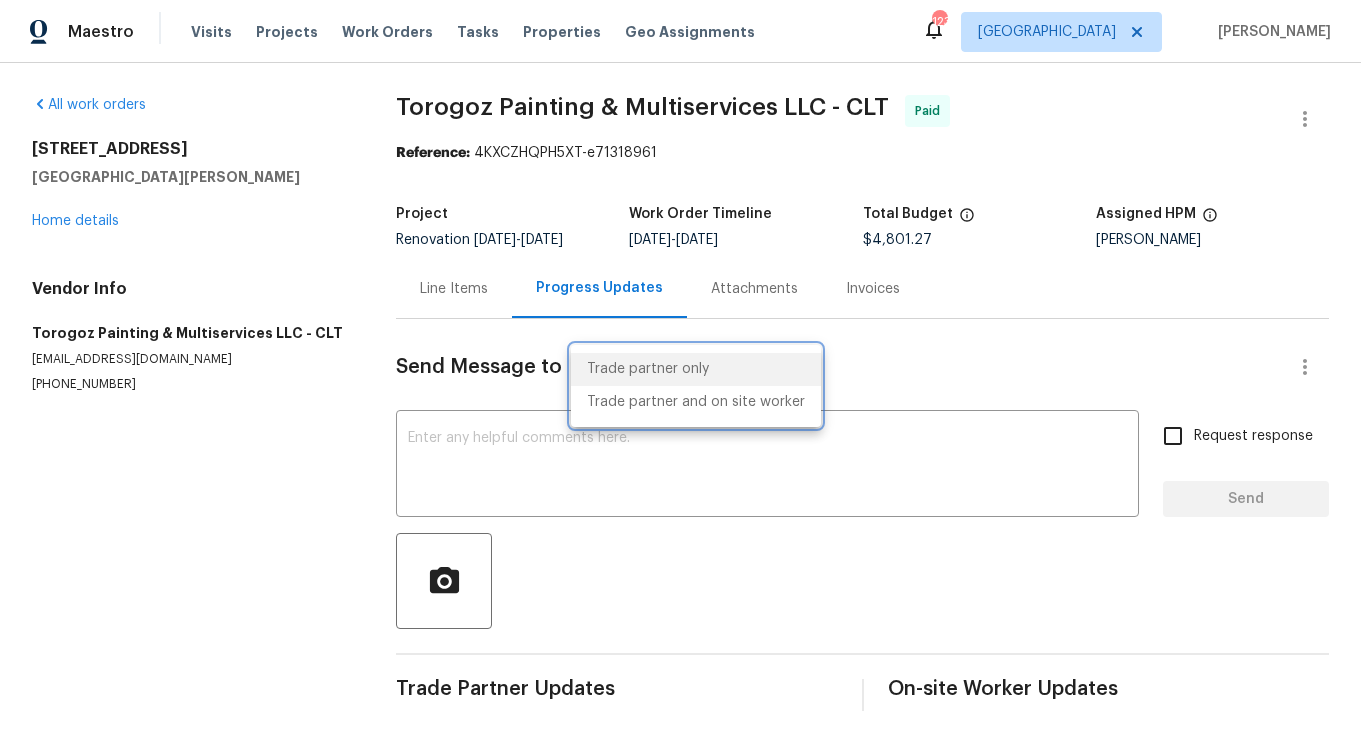 click at bounding box center (680, 377) 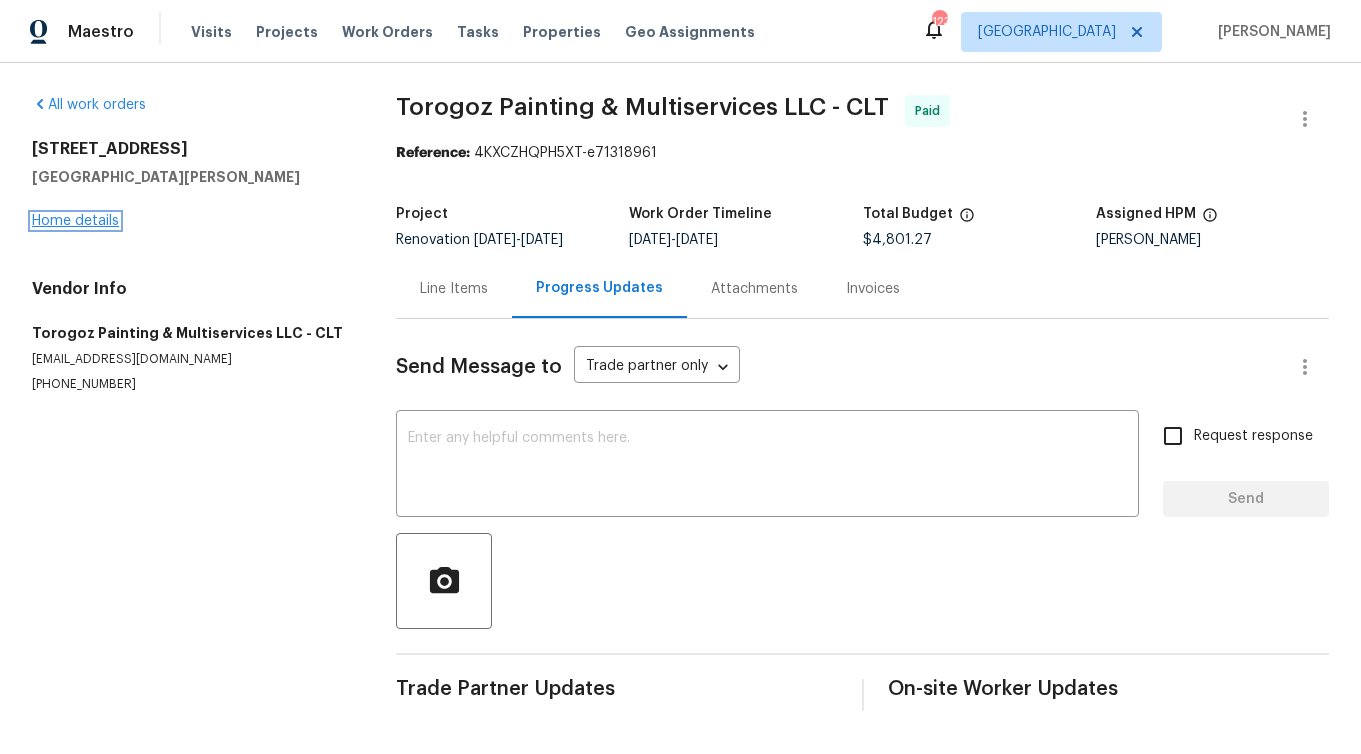 click on "Home details" at bounding box center [75, 221] 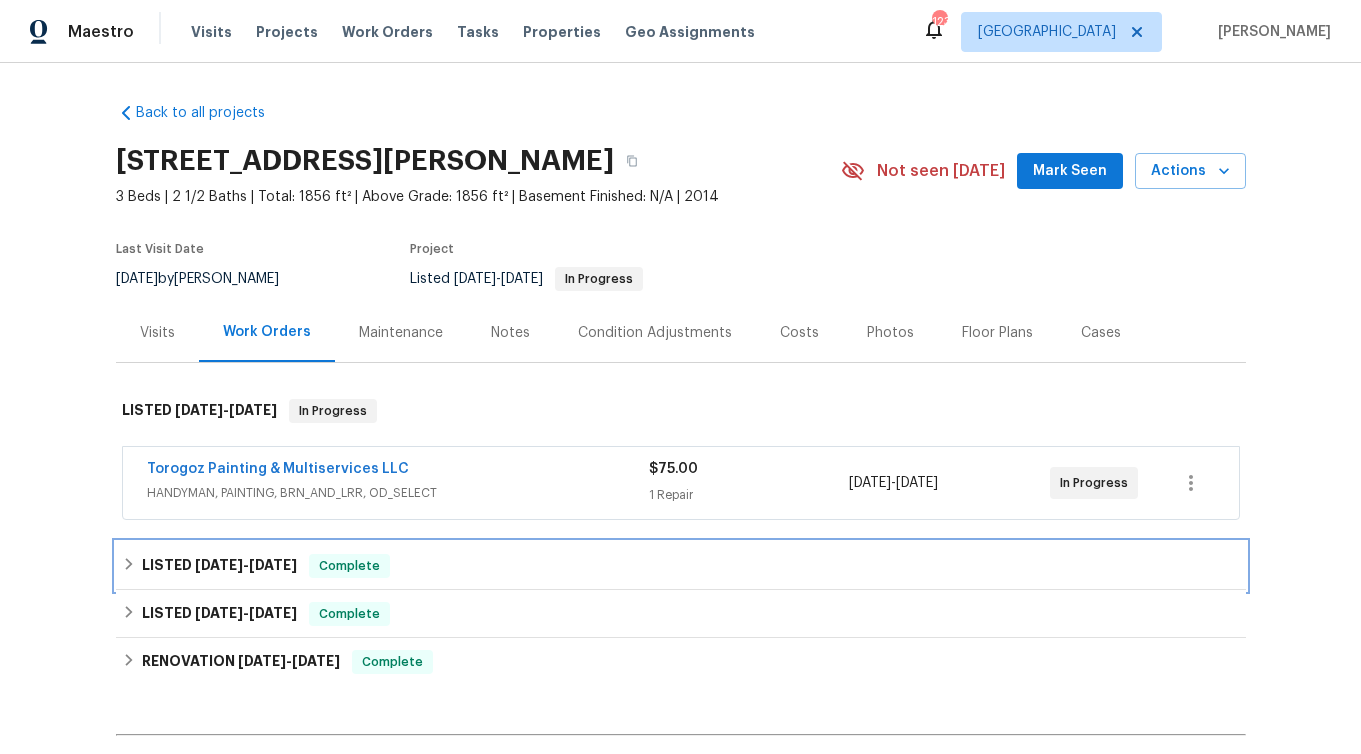 click 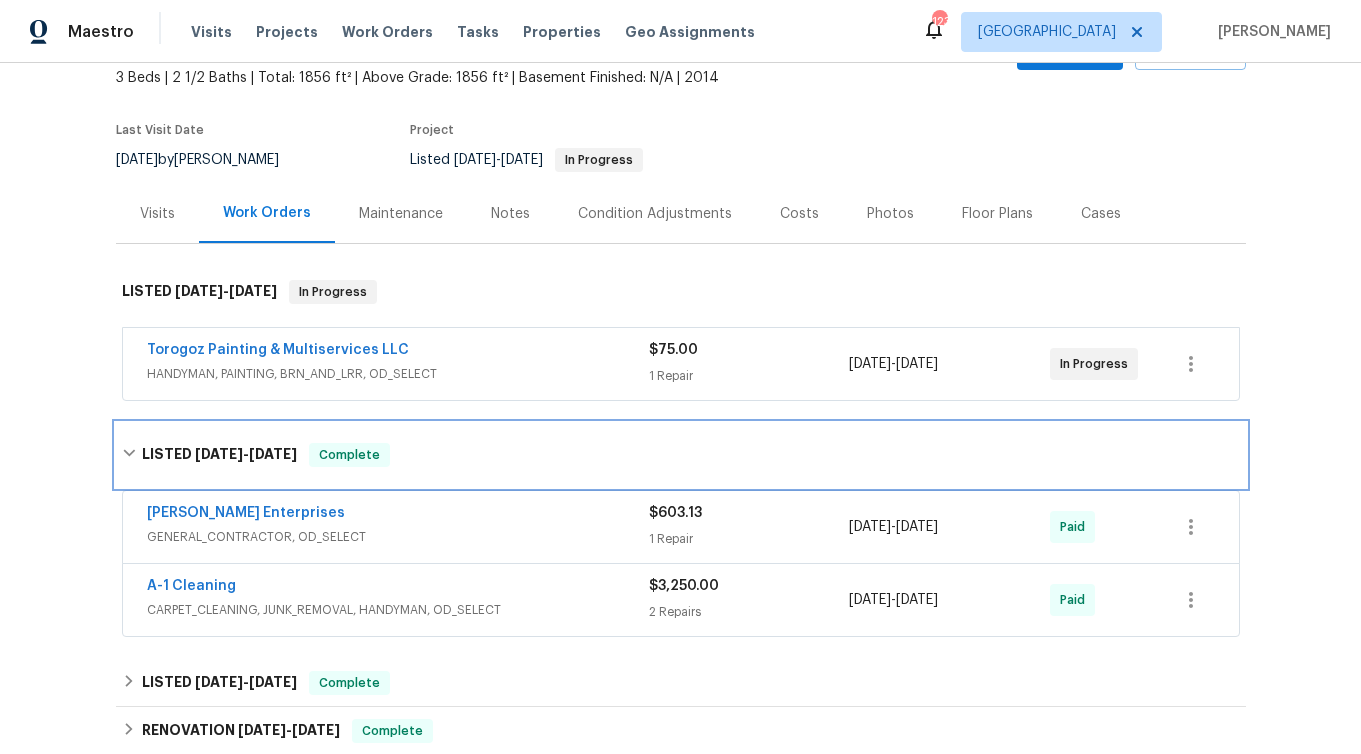 scroll, scrollTop: 180, scrollLeft: 0, axis: vertical 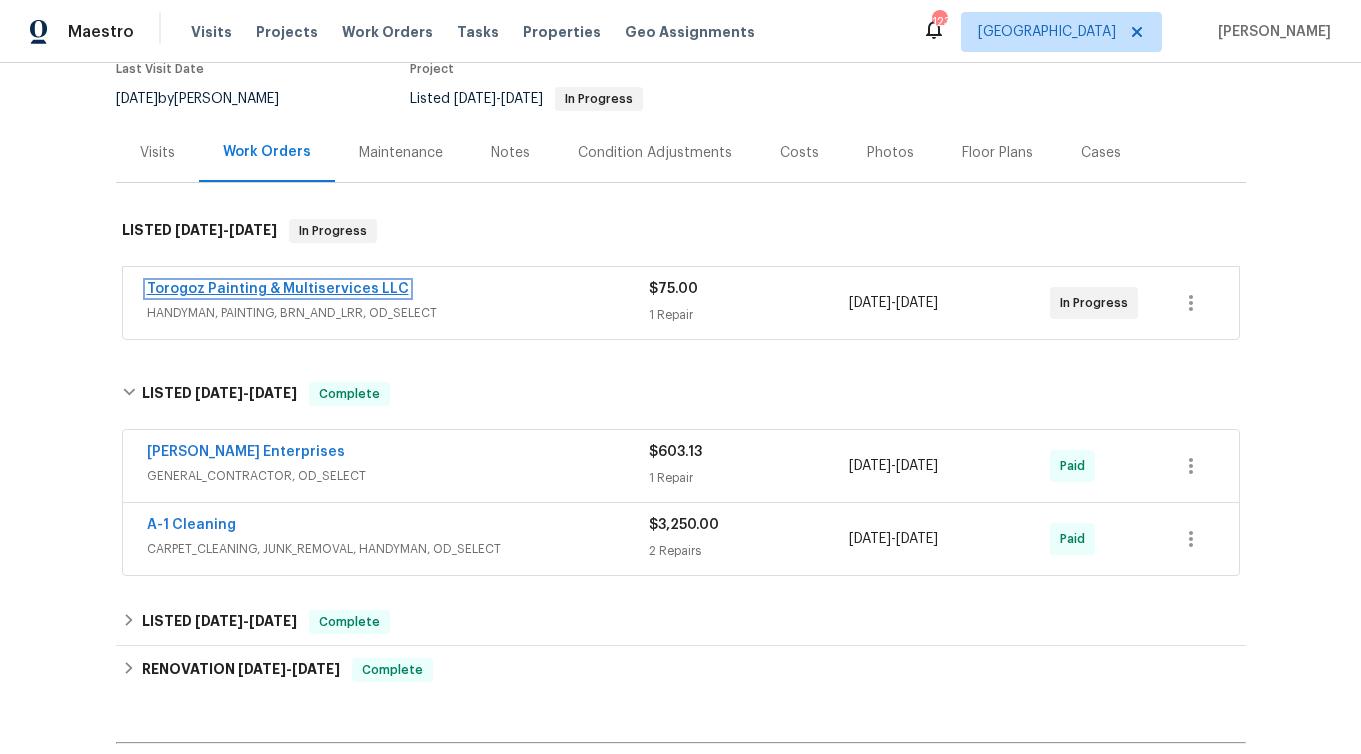 click on "Torogoz Painting & Multiservices LLC" at bounding box center [278, 289] 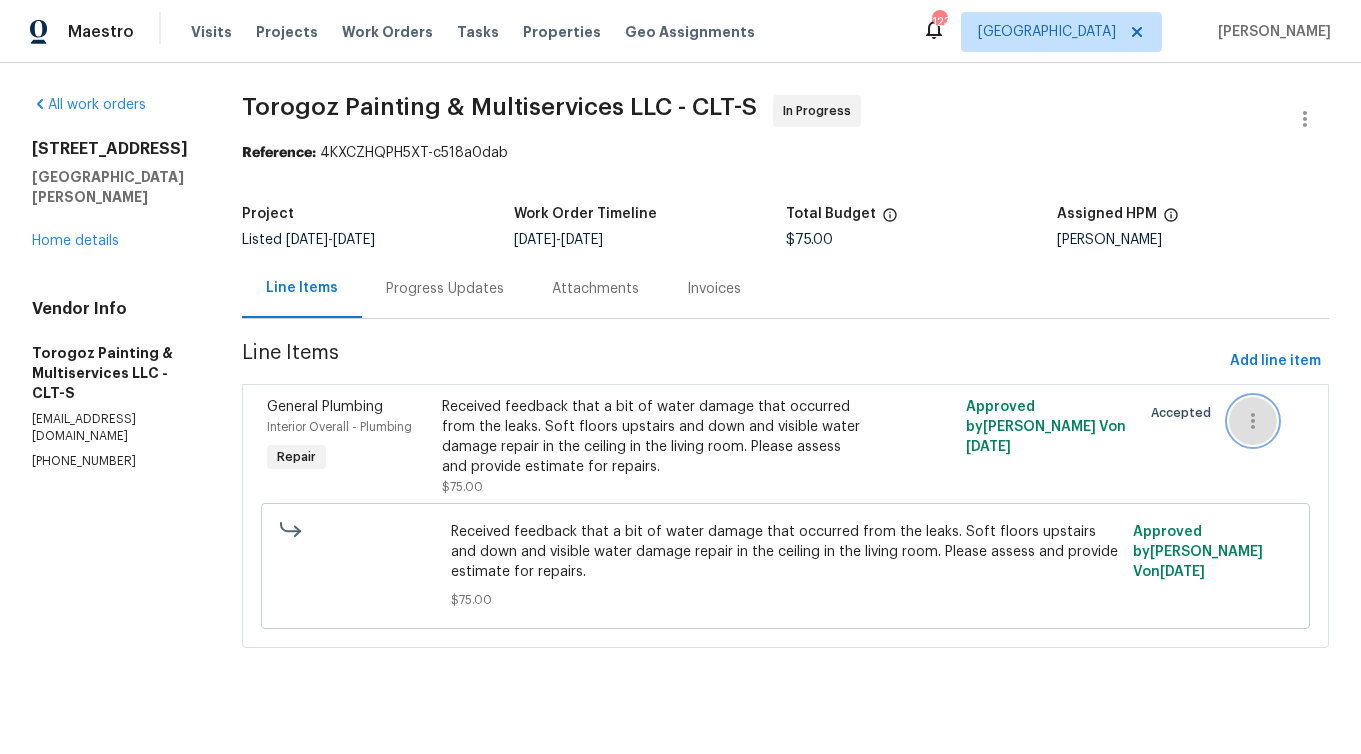 click 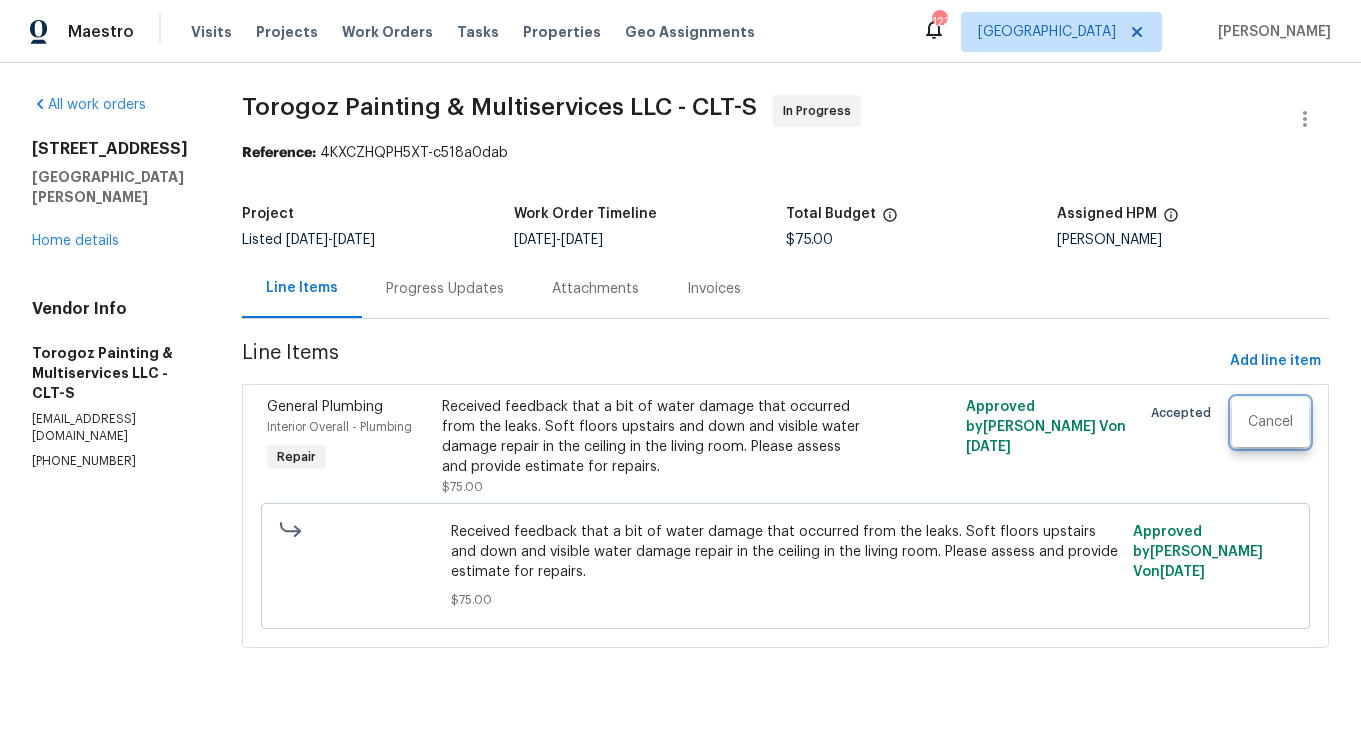 click at bounding box center (680, 377) 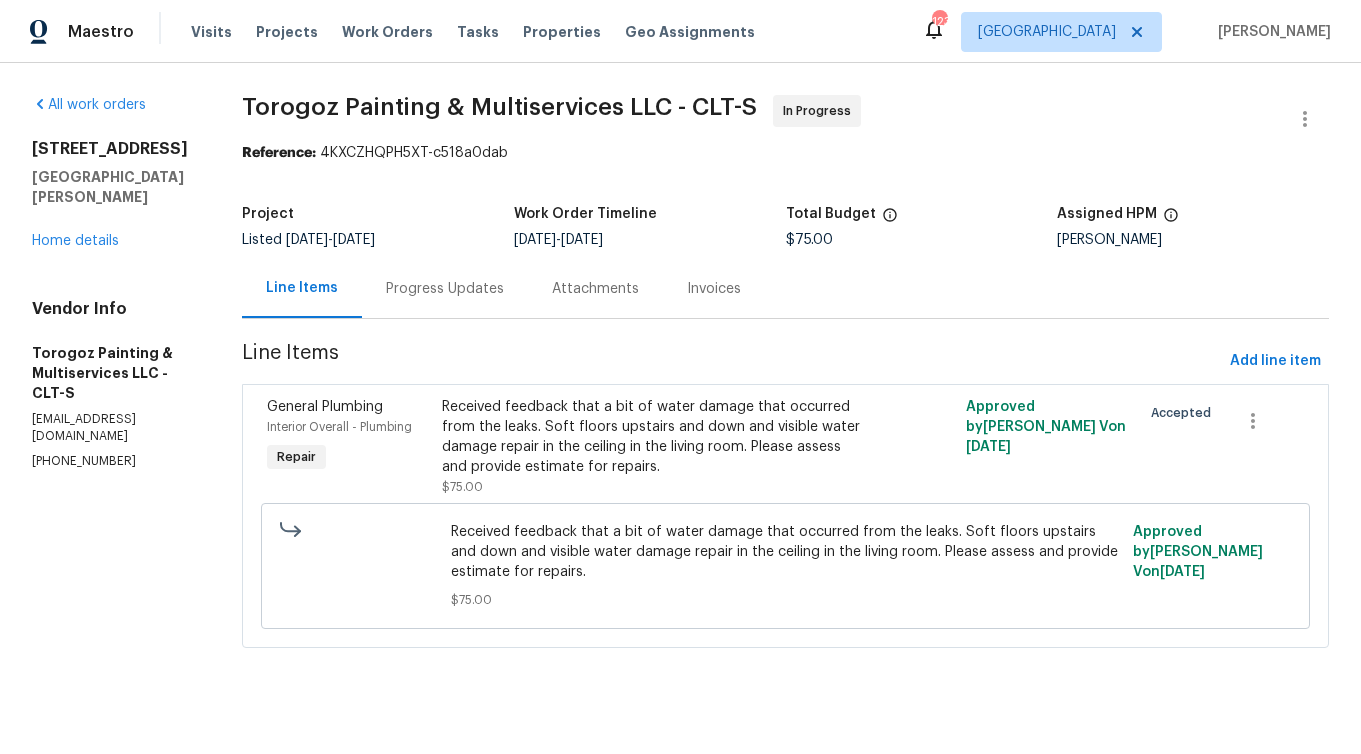 click on "Progress Updates" at bounding box center (445, 289) 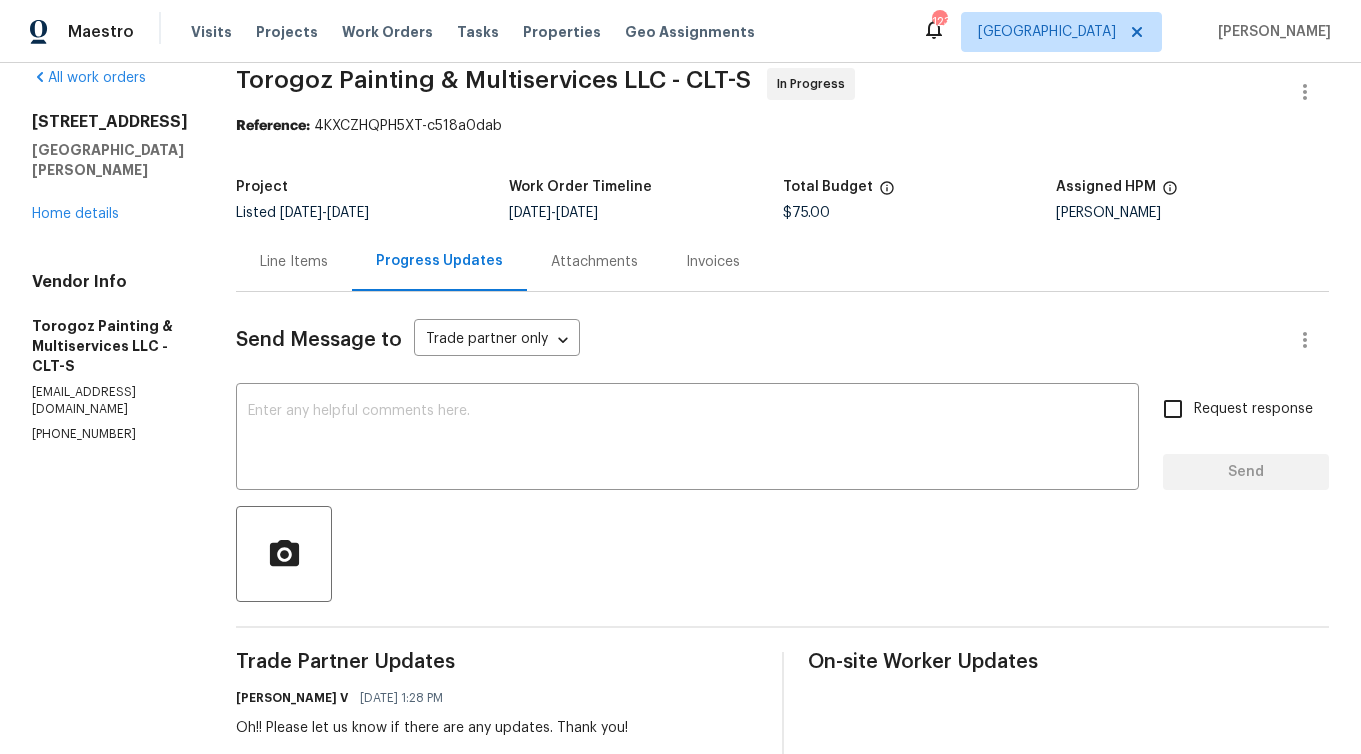 scroll, scrollTop: 0, scrollLeft: 0, axis: both 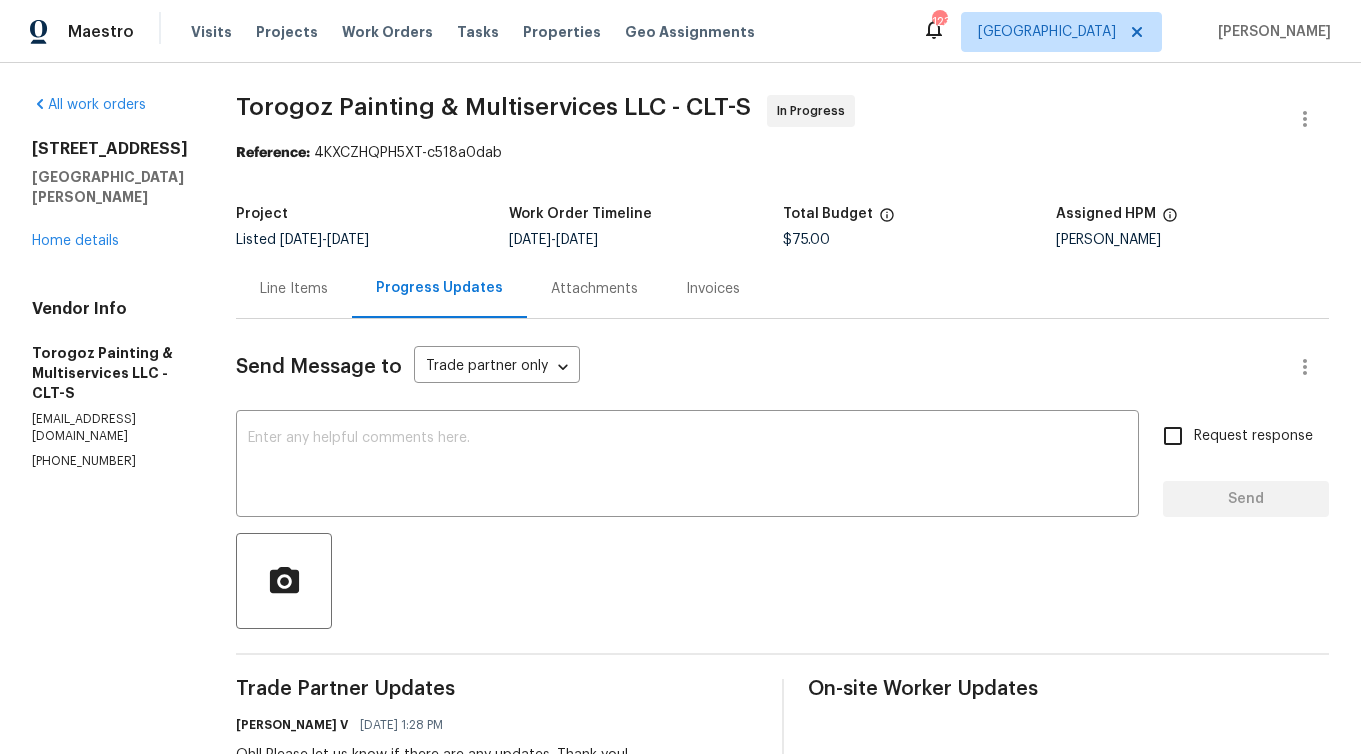 click on "Attachments" at bounding box center (594, 289) 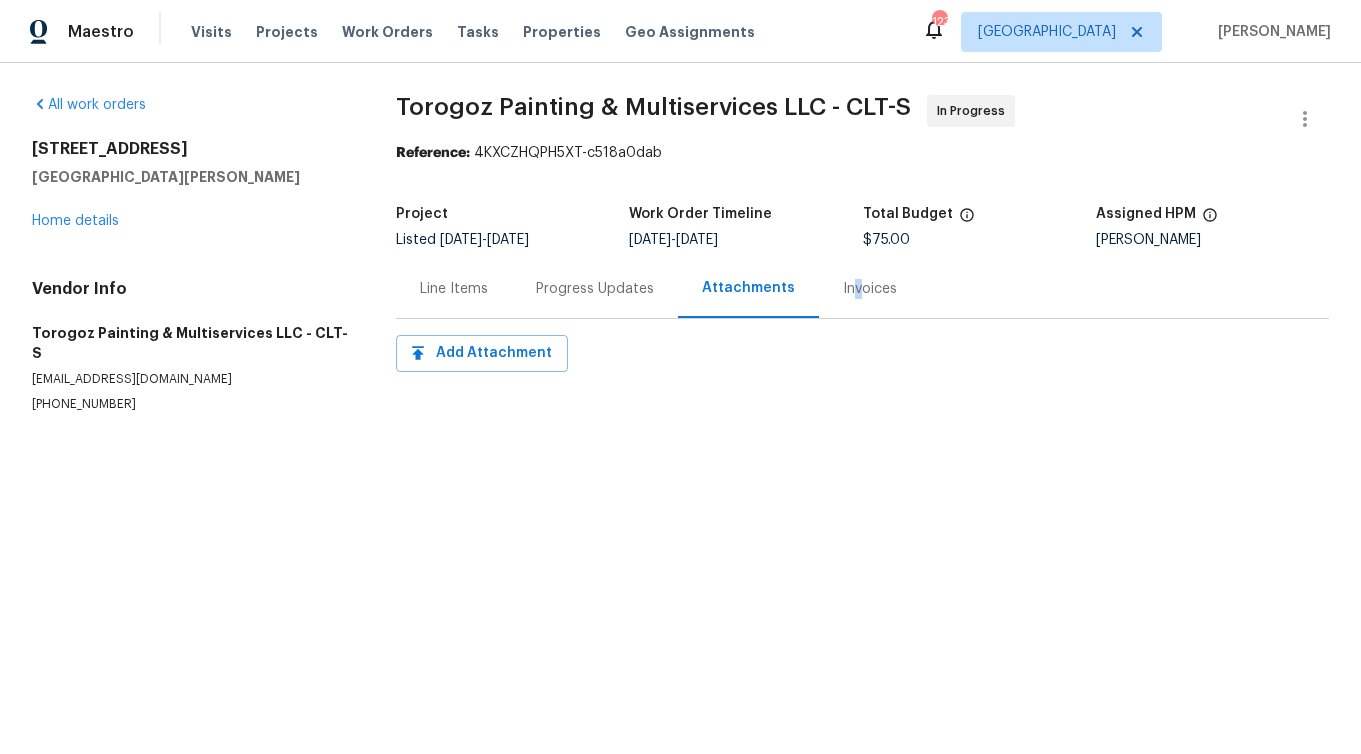 click on "Invoices" at bounding box center (870, 289) 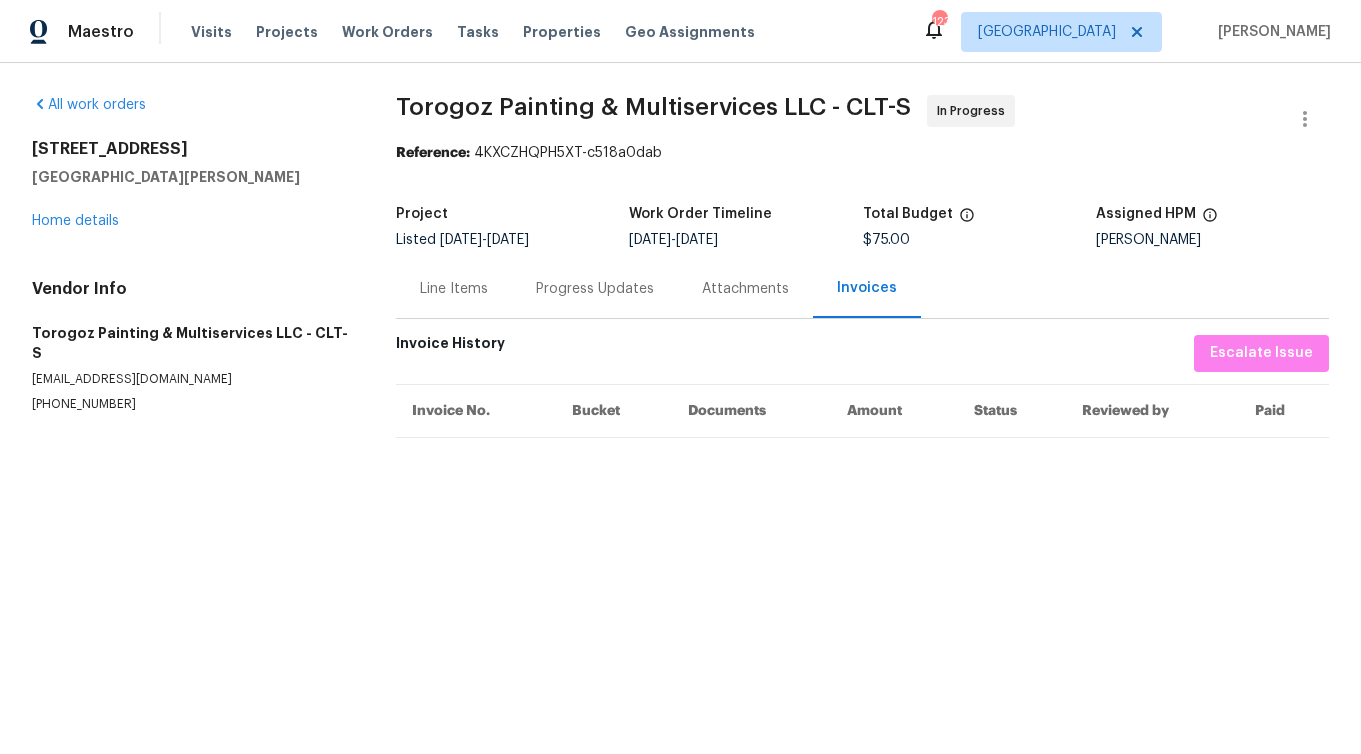 click on "Line Items" at bounding box center [454, 289] 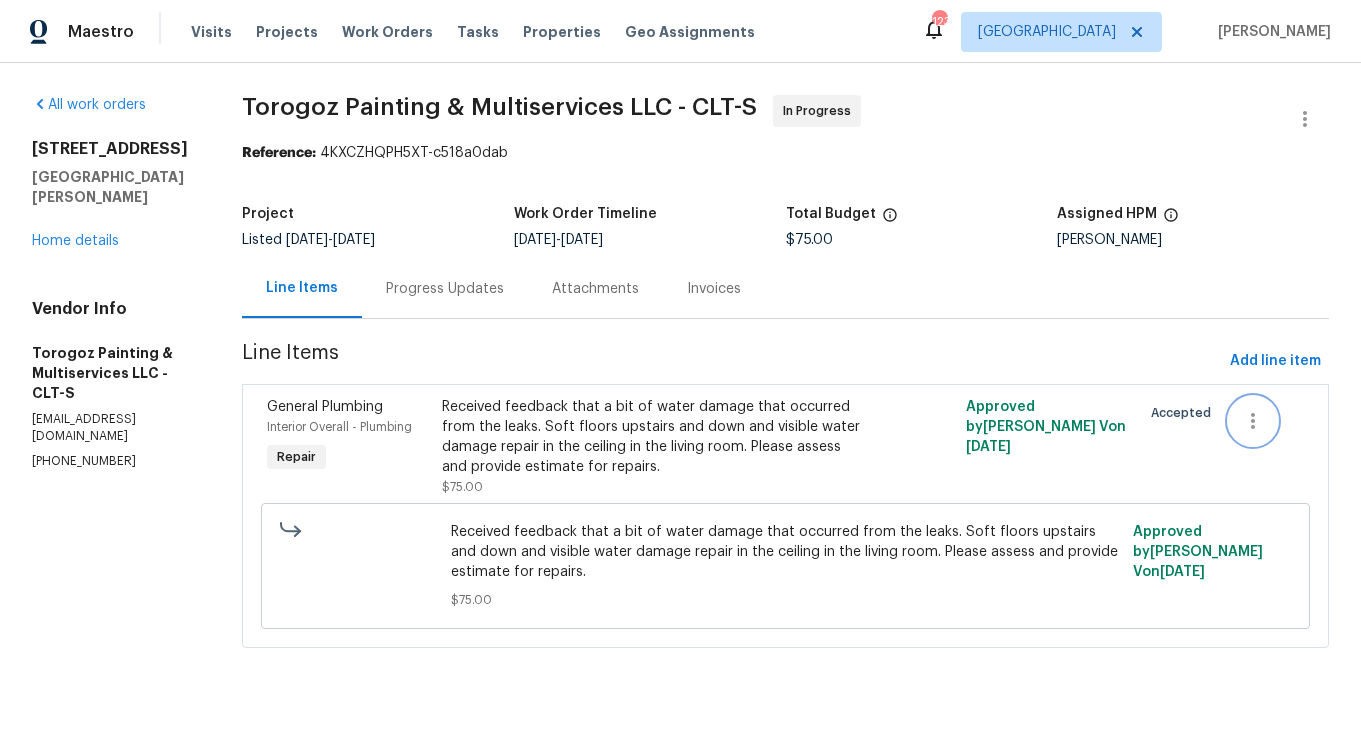 click 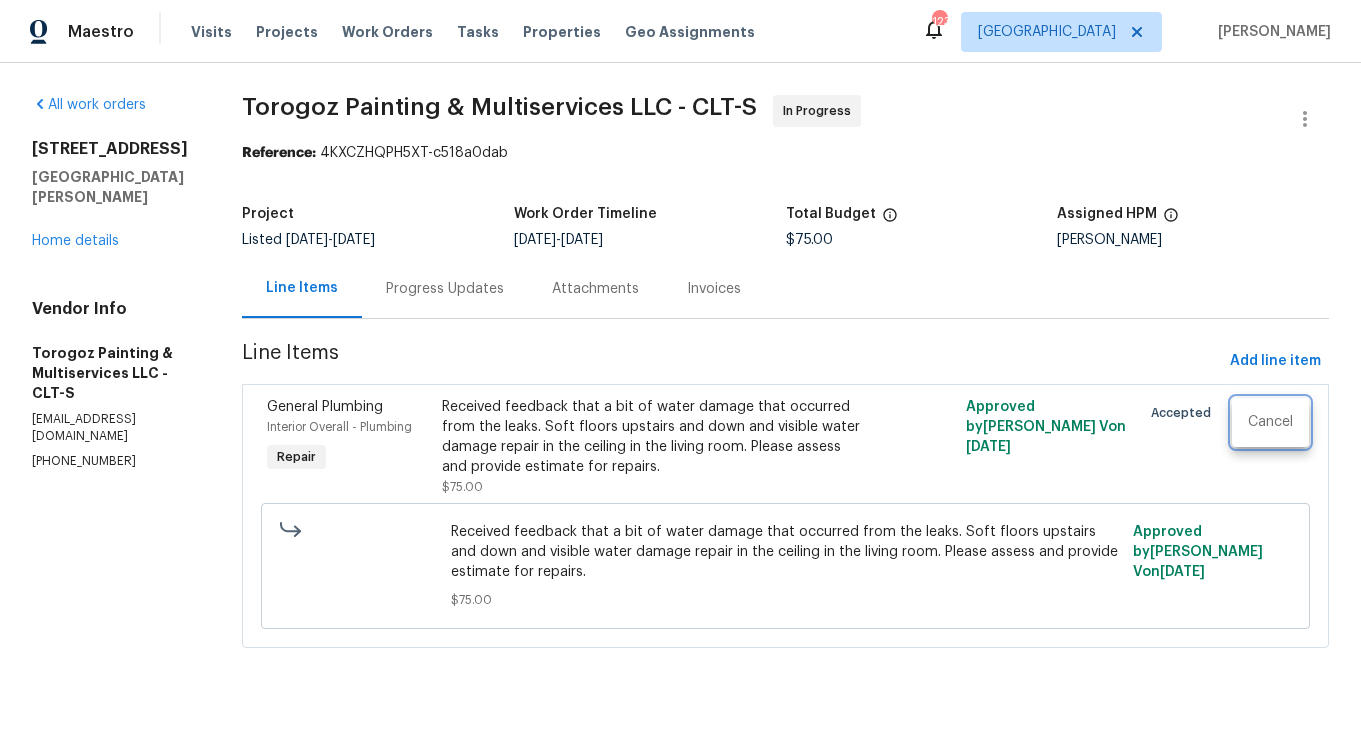 click at bounding box center [680, 377] 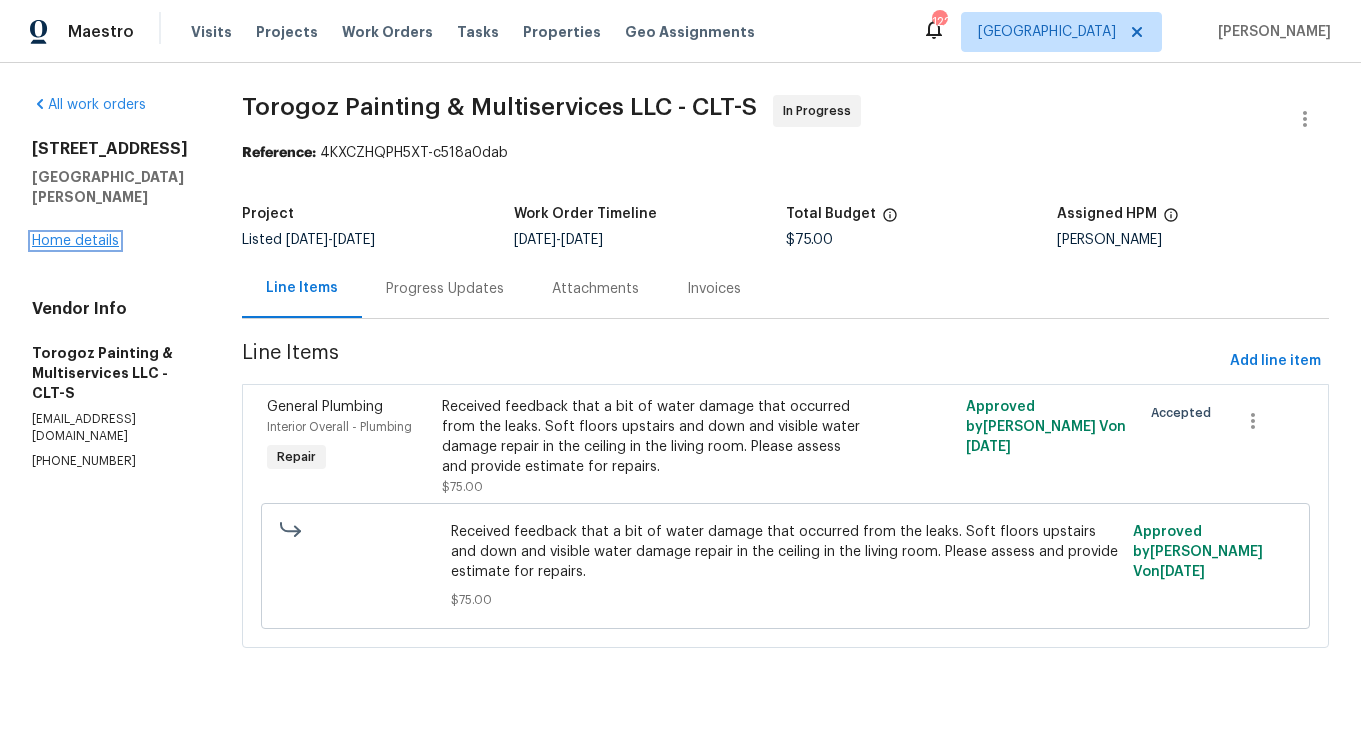 click on "Home details" at bounding box center [75, 241] 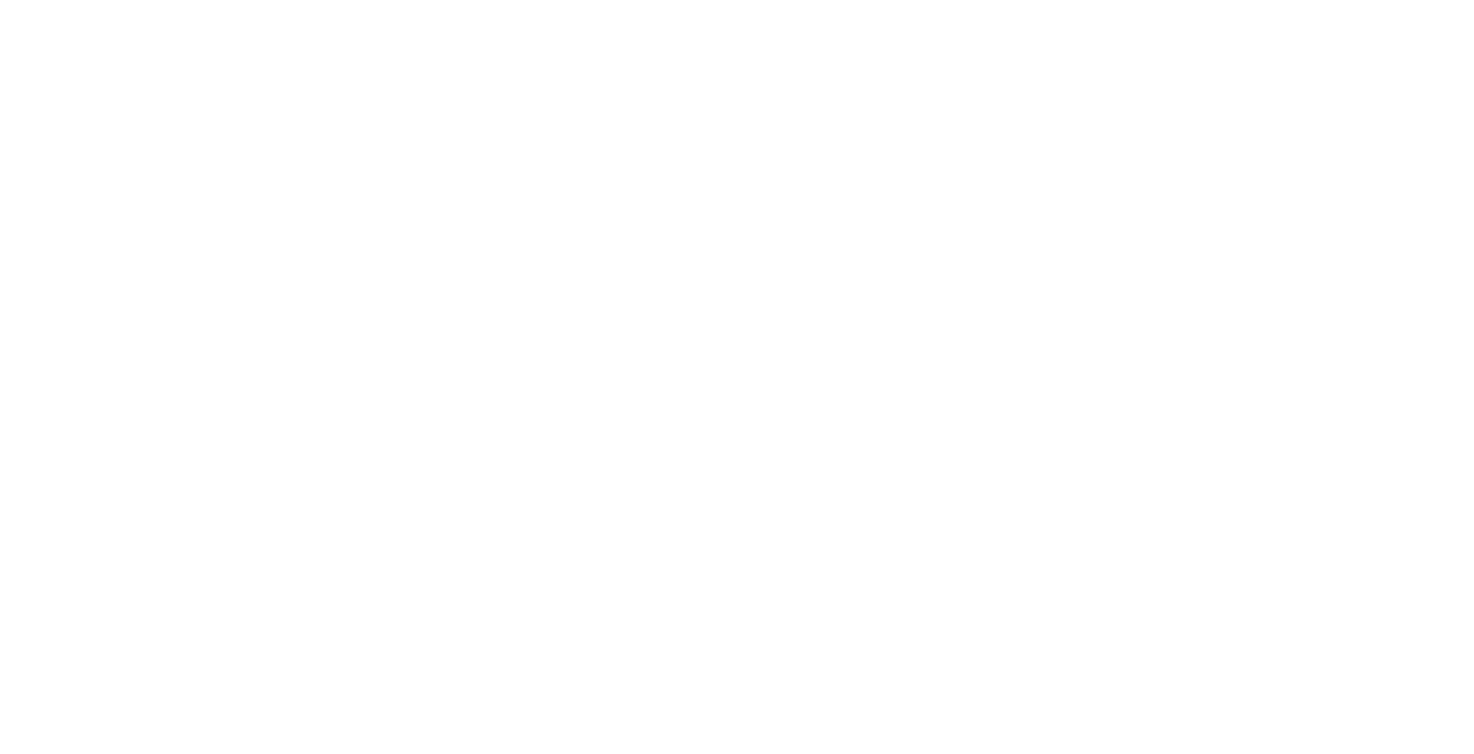 scroll, scrollTop: 0, scrollLeft: 0, axis: both 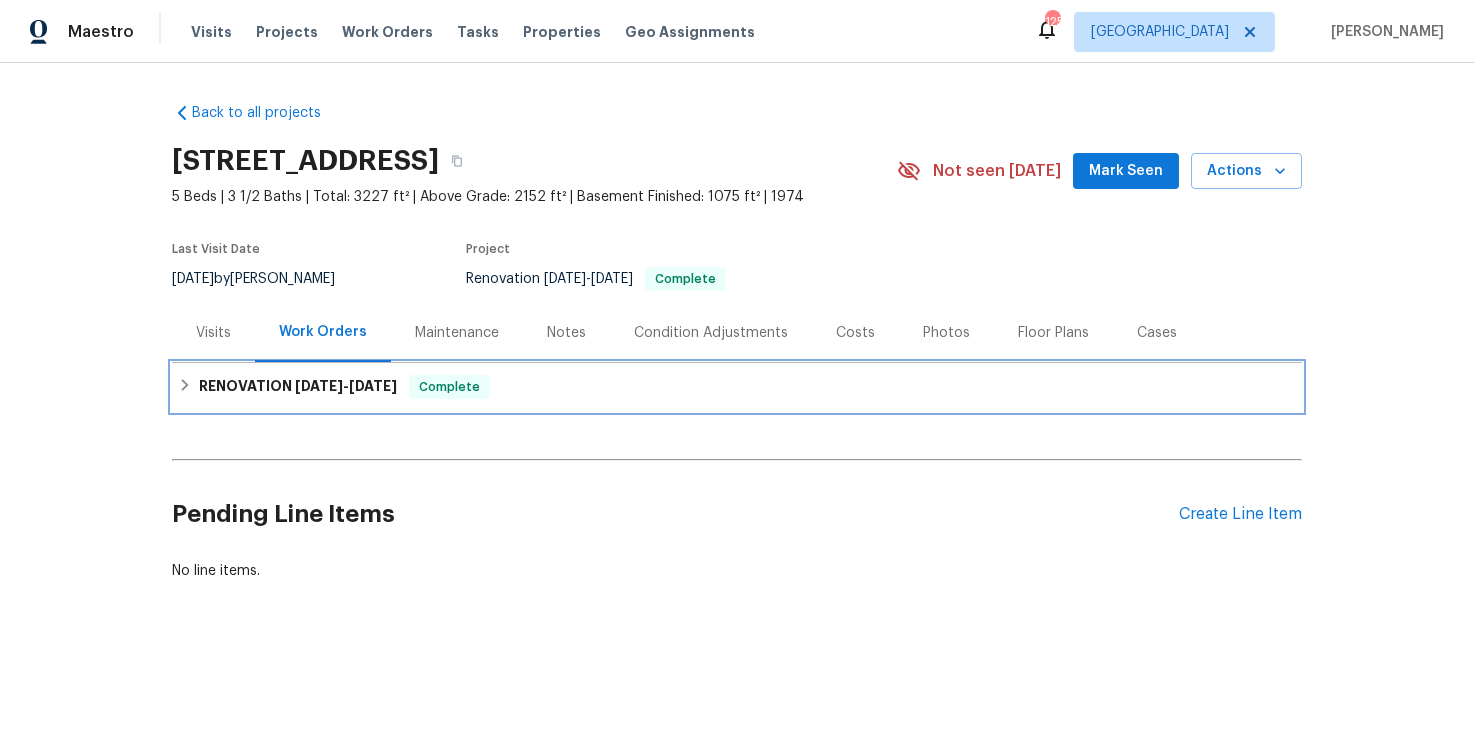 click on "RENOVATION   6/16/25  -  7/2/25" at bounding box center (298, 387) 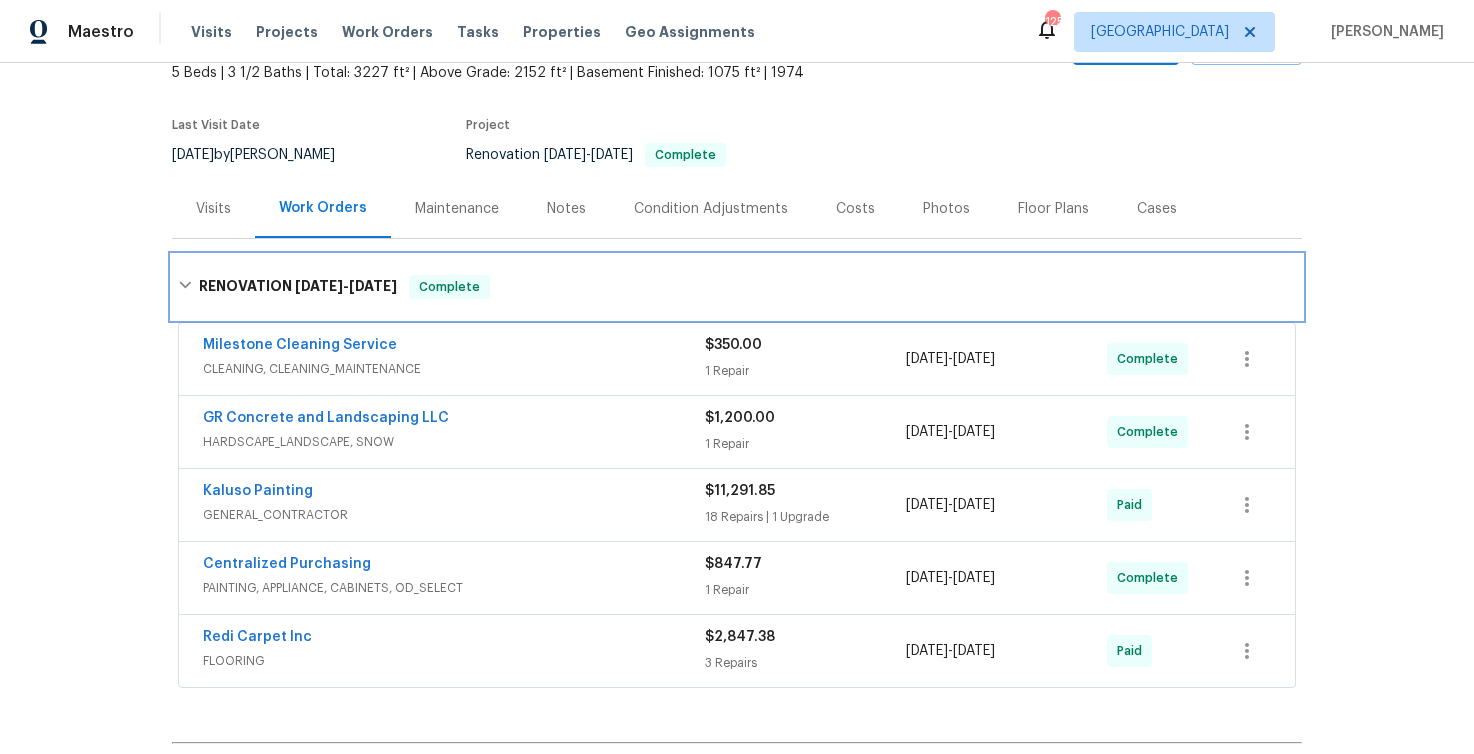 scroll, scrollTop: 193, scrollLeft: 0, axis: vertical 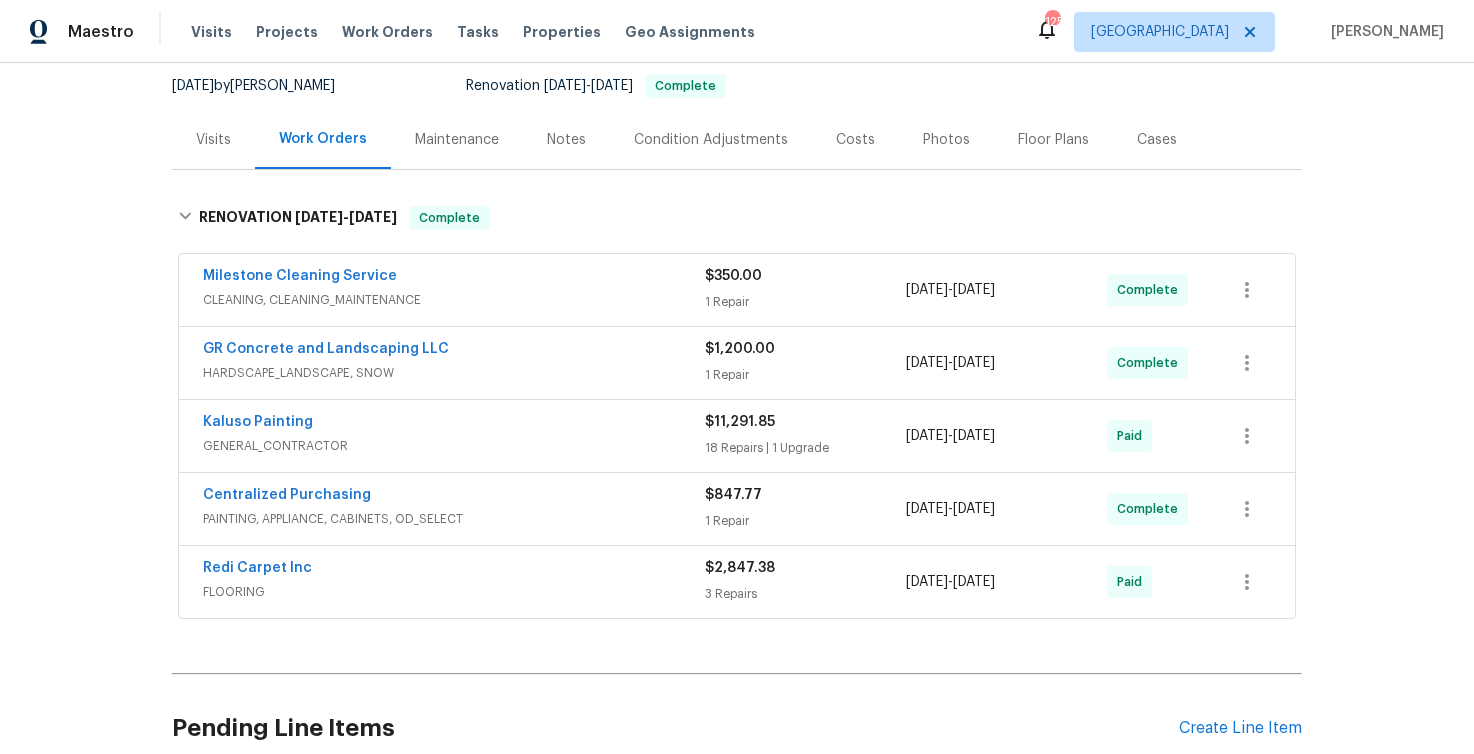 click on "Notes" at bounding box center (566, 140) 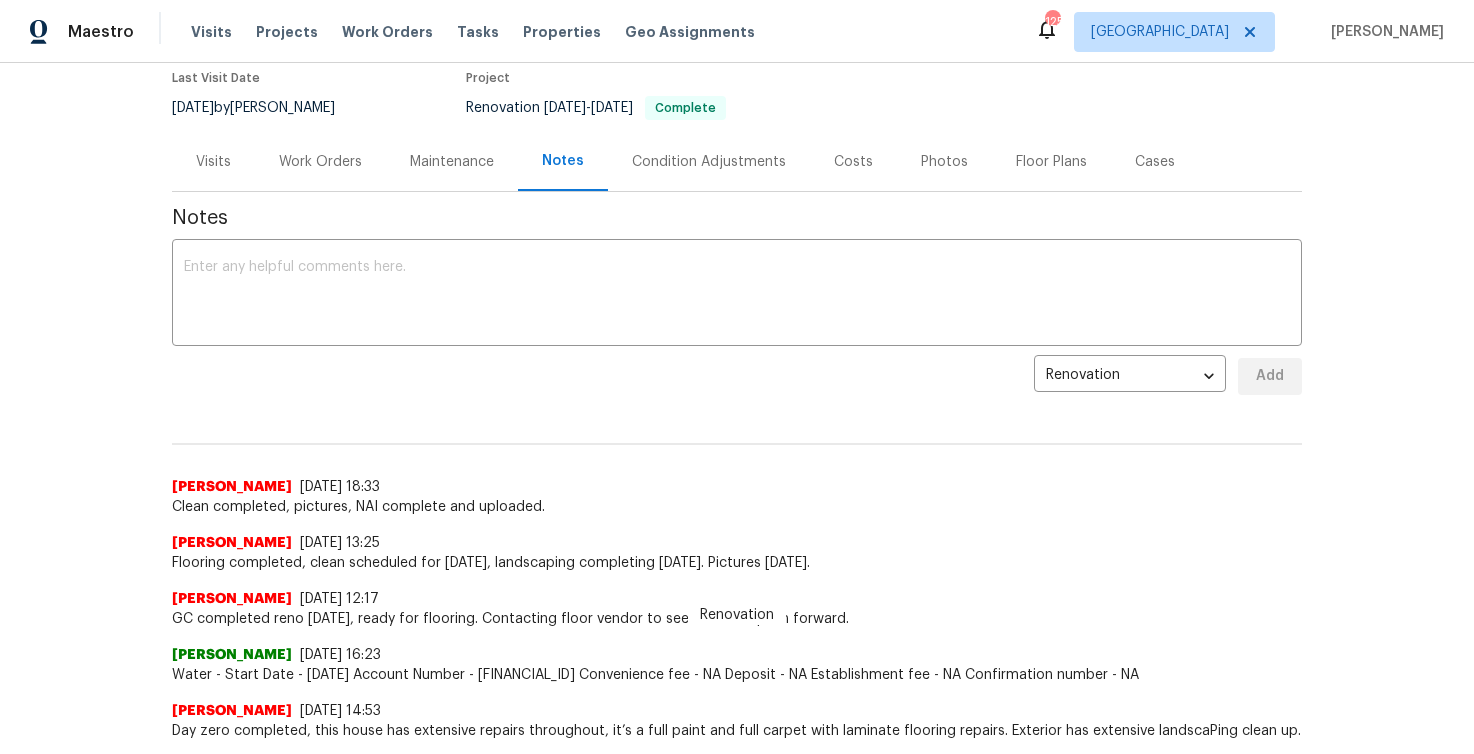 scroll, scrollTop: 200, scrollLeft: 0, axis: vertical 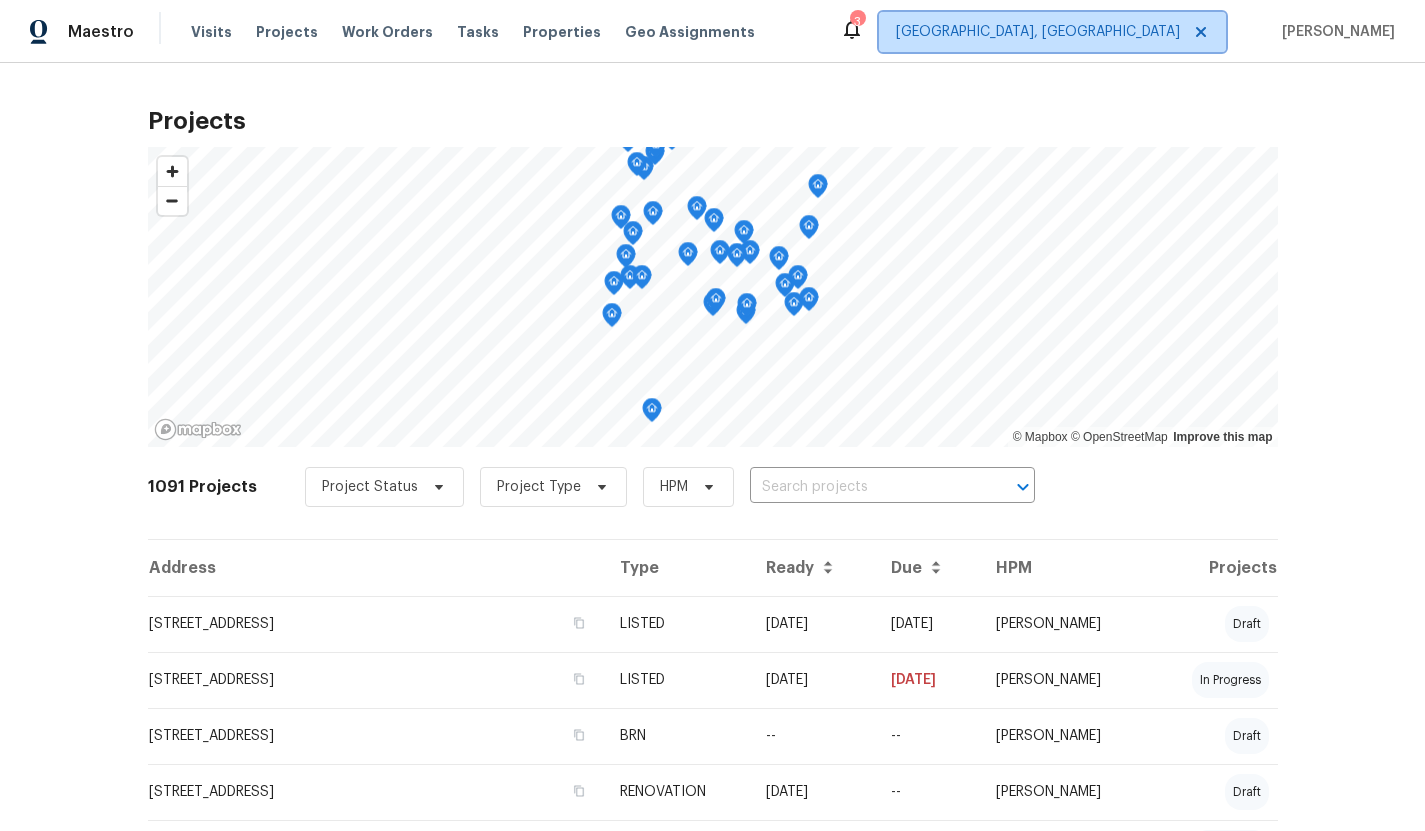 click on "Albuquerque, NM" at bounding box center [1052, 32] 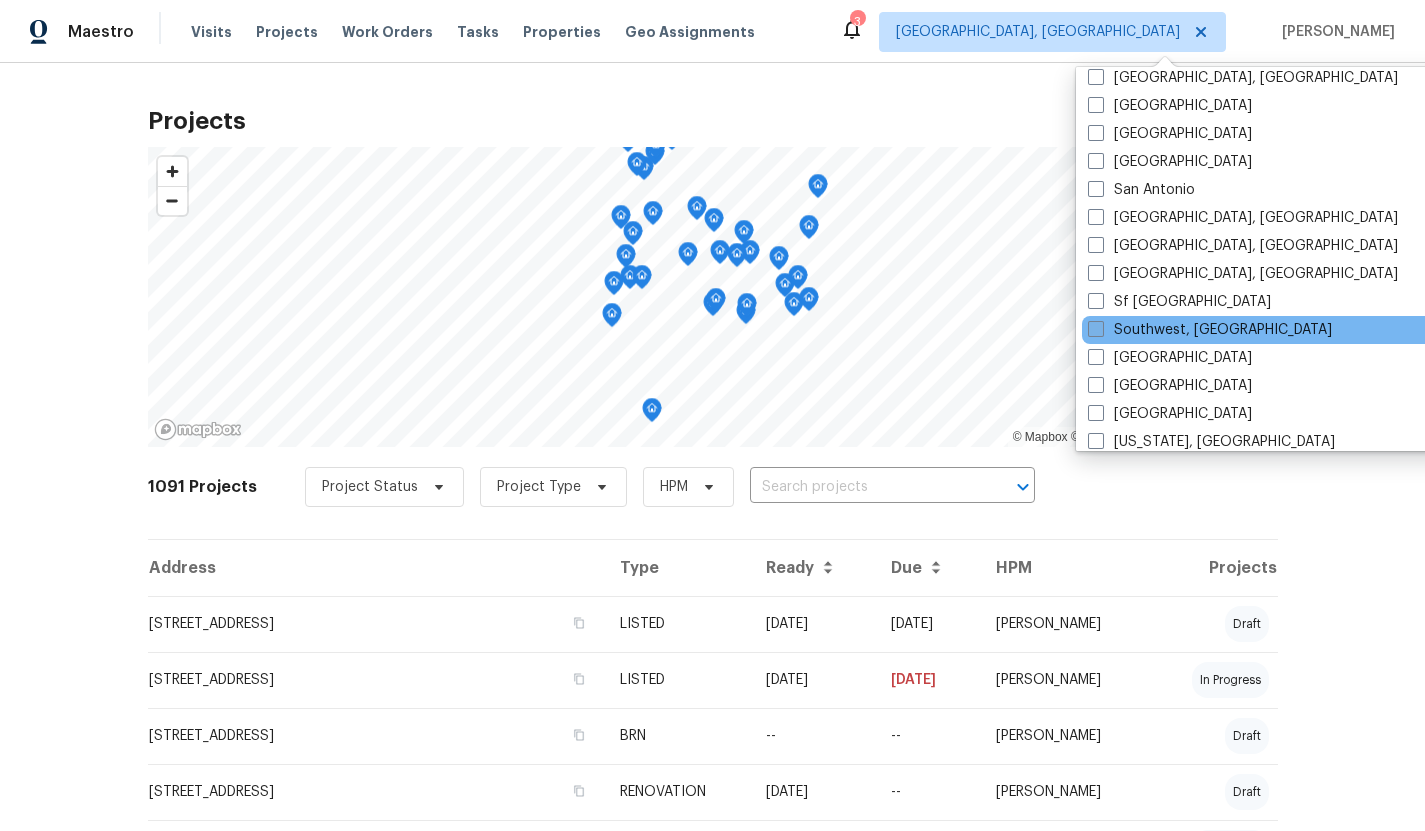 scroll, scrollTop: 1340, scrollLeft: 0, axis: vertical 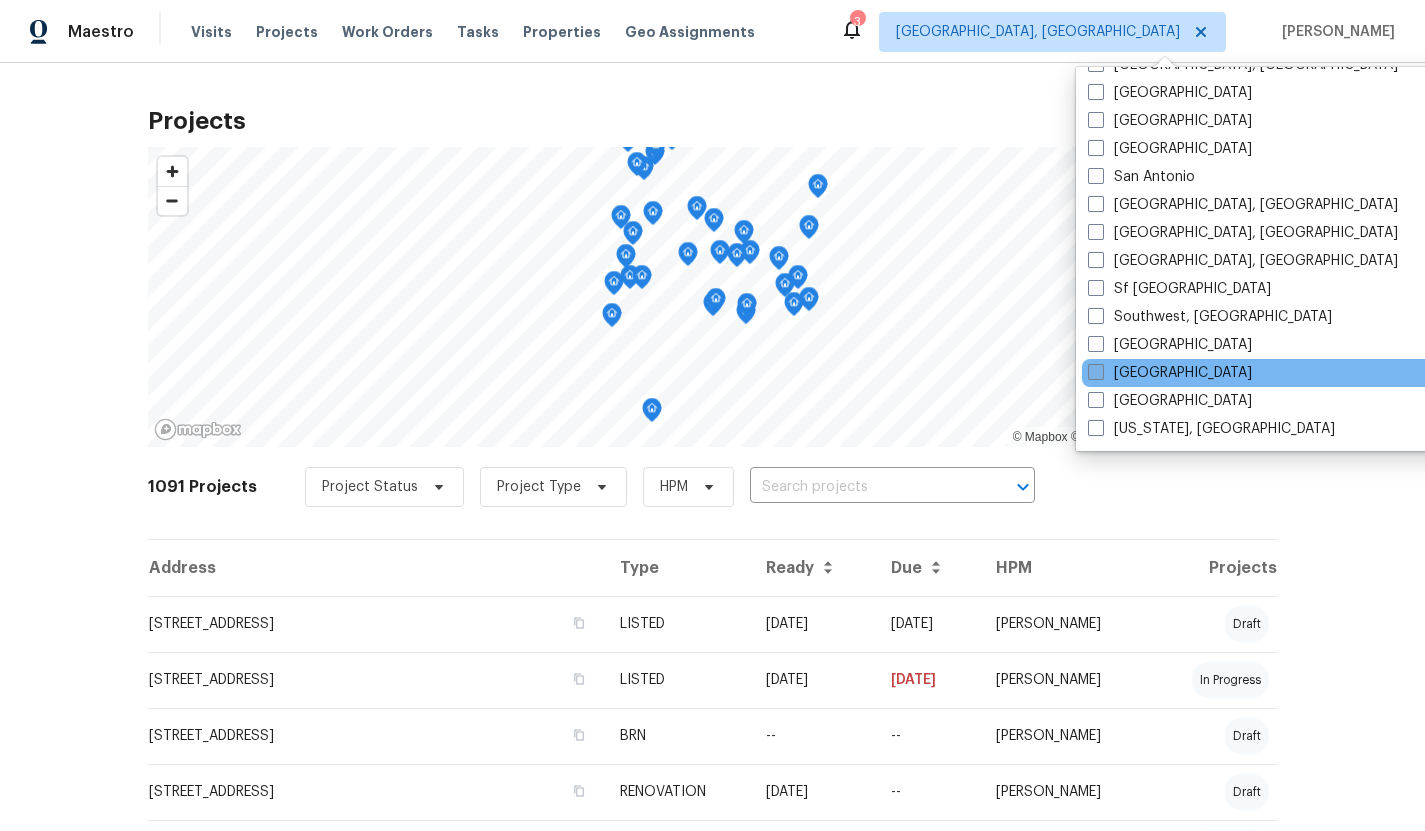 click at bounding box center (1096, 372) 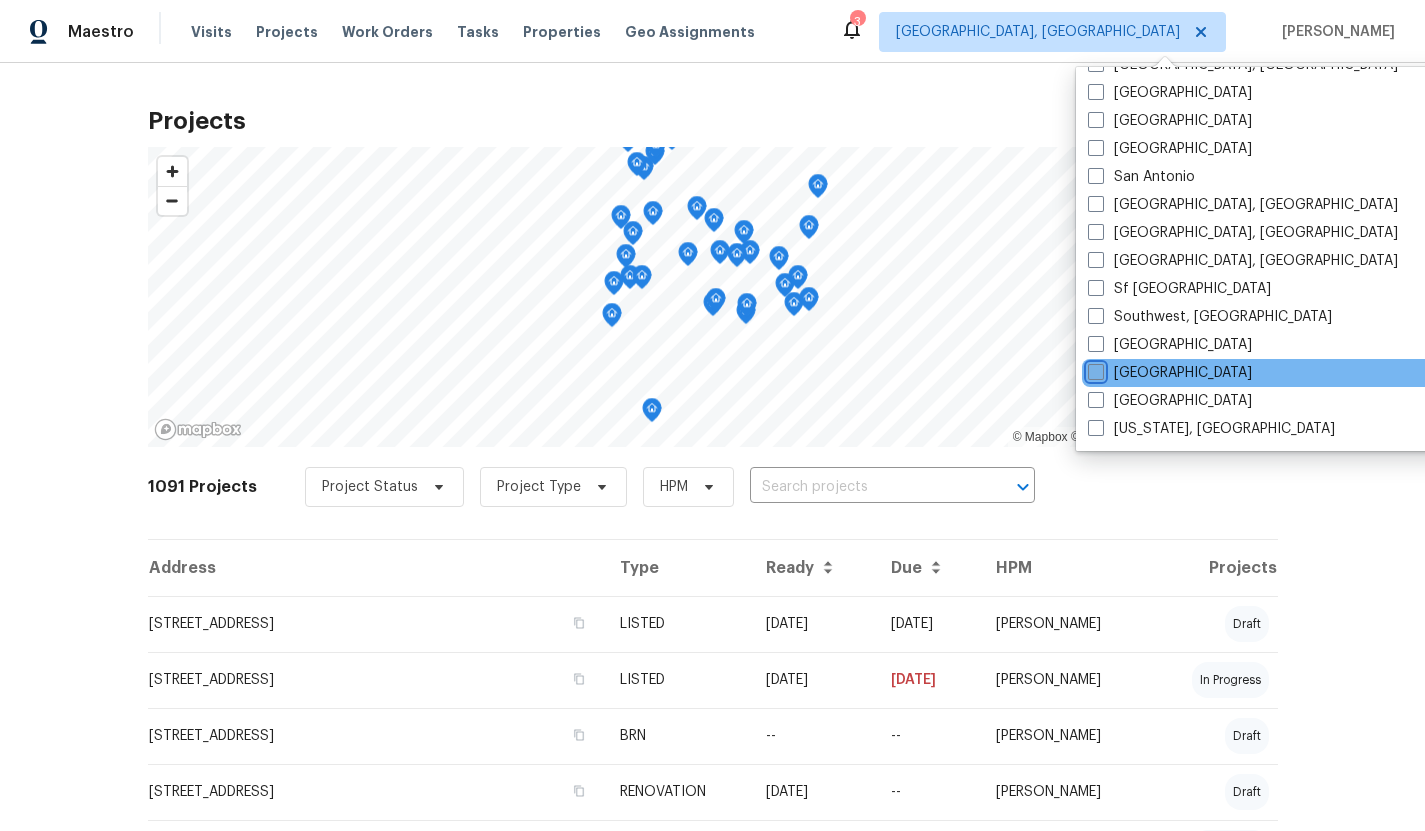 click on "Tampa" at bounding box center [1094, 369] 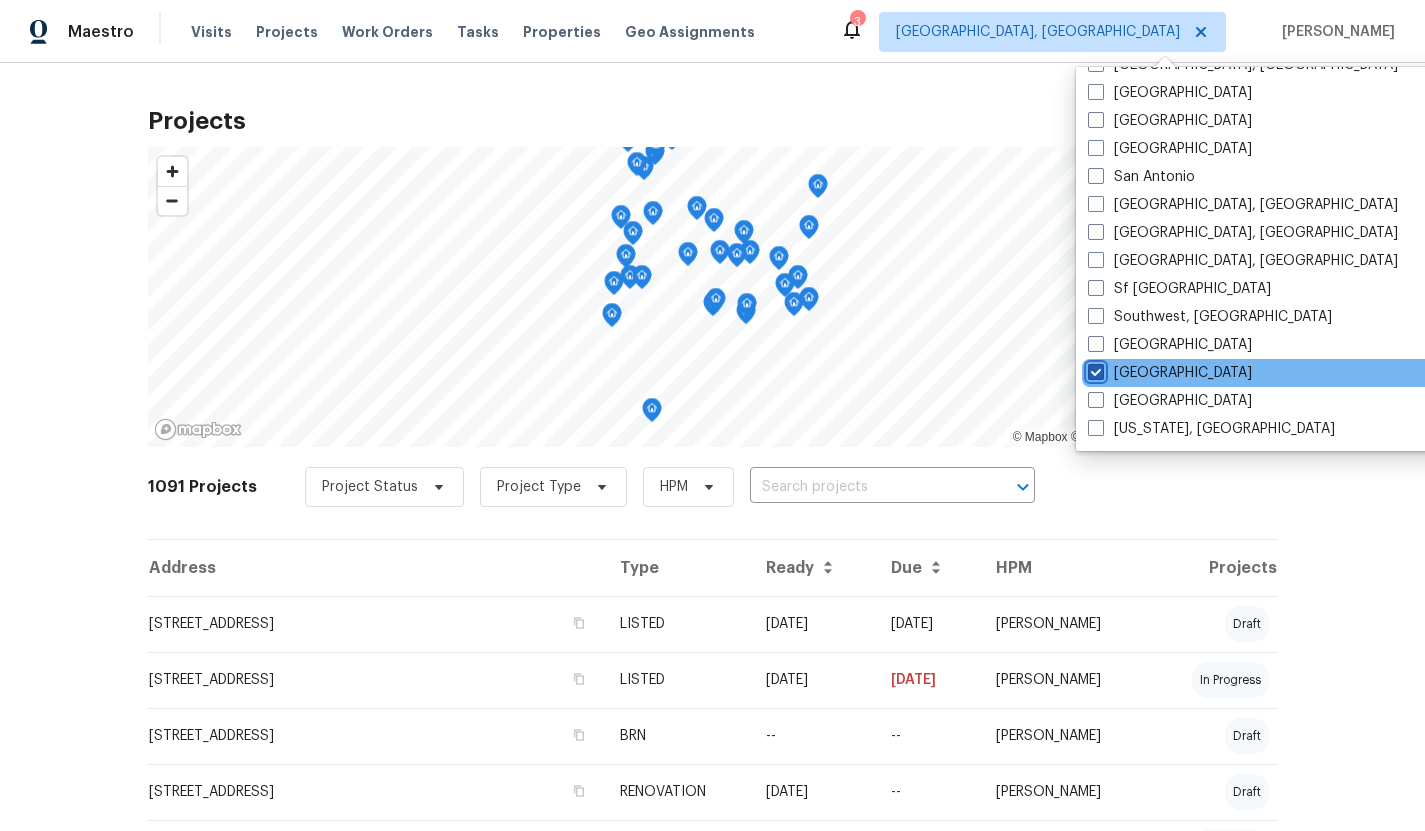 checkbox on "true" 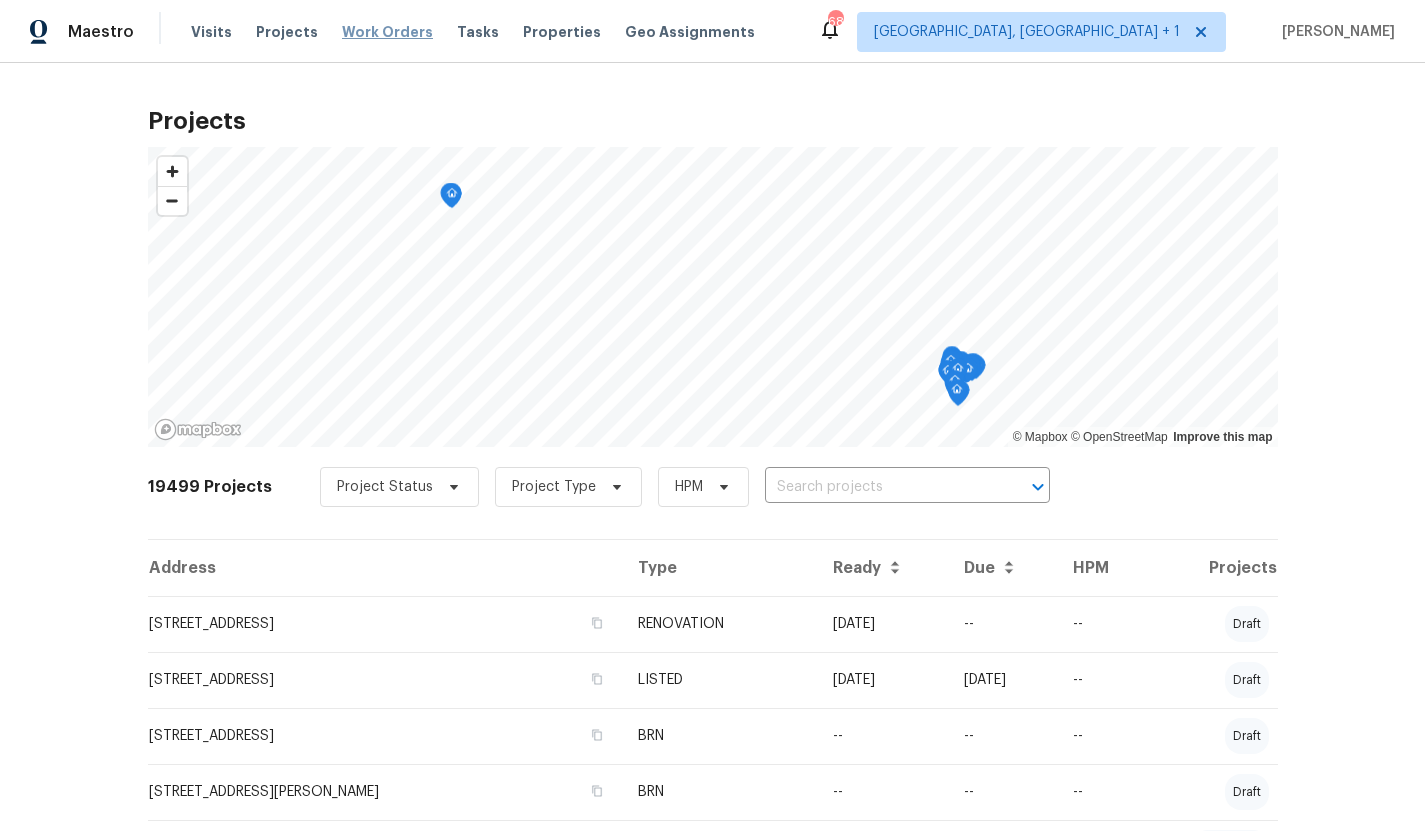 click on "Work Orders" at bounding box center (387, 32) 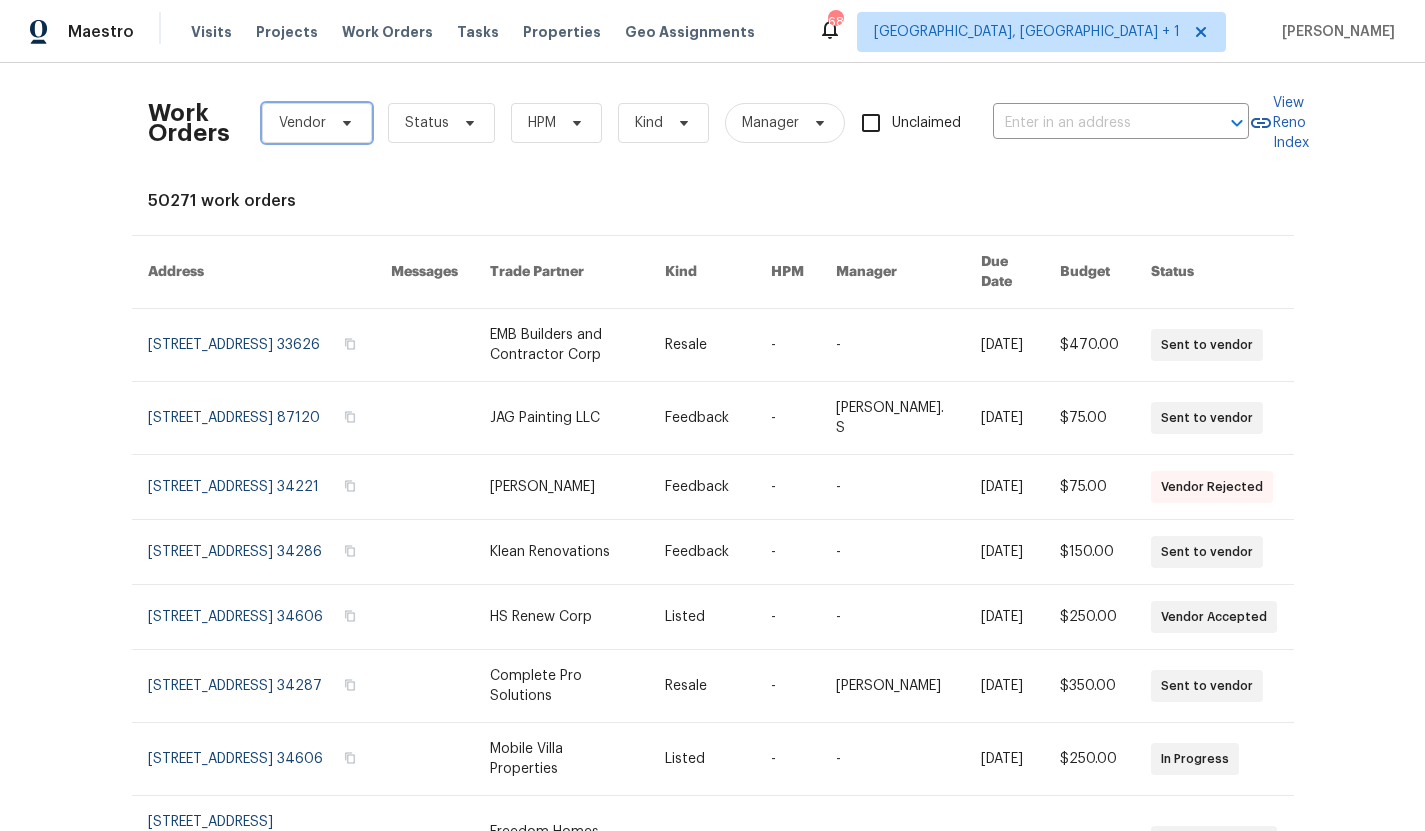 click 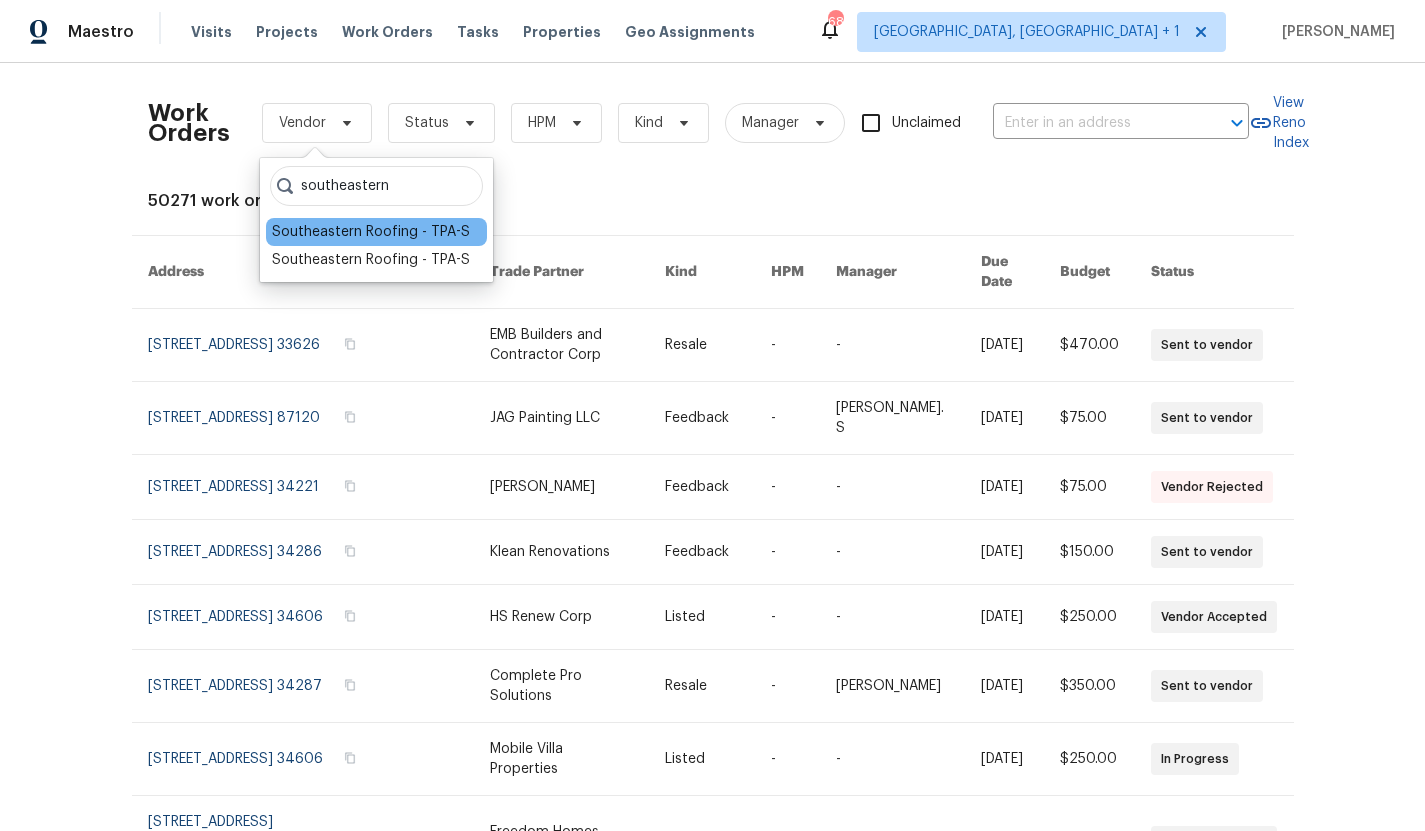 type on "southeastern" 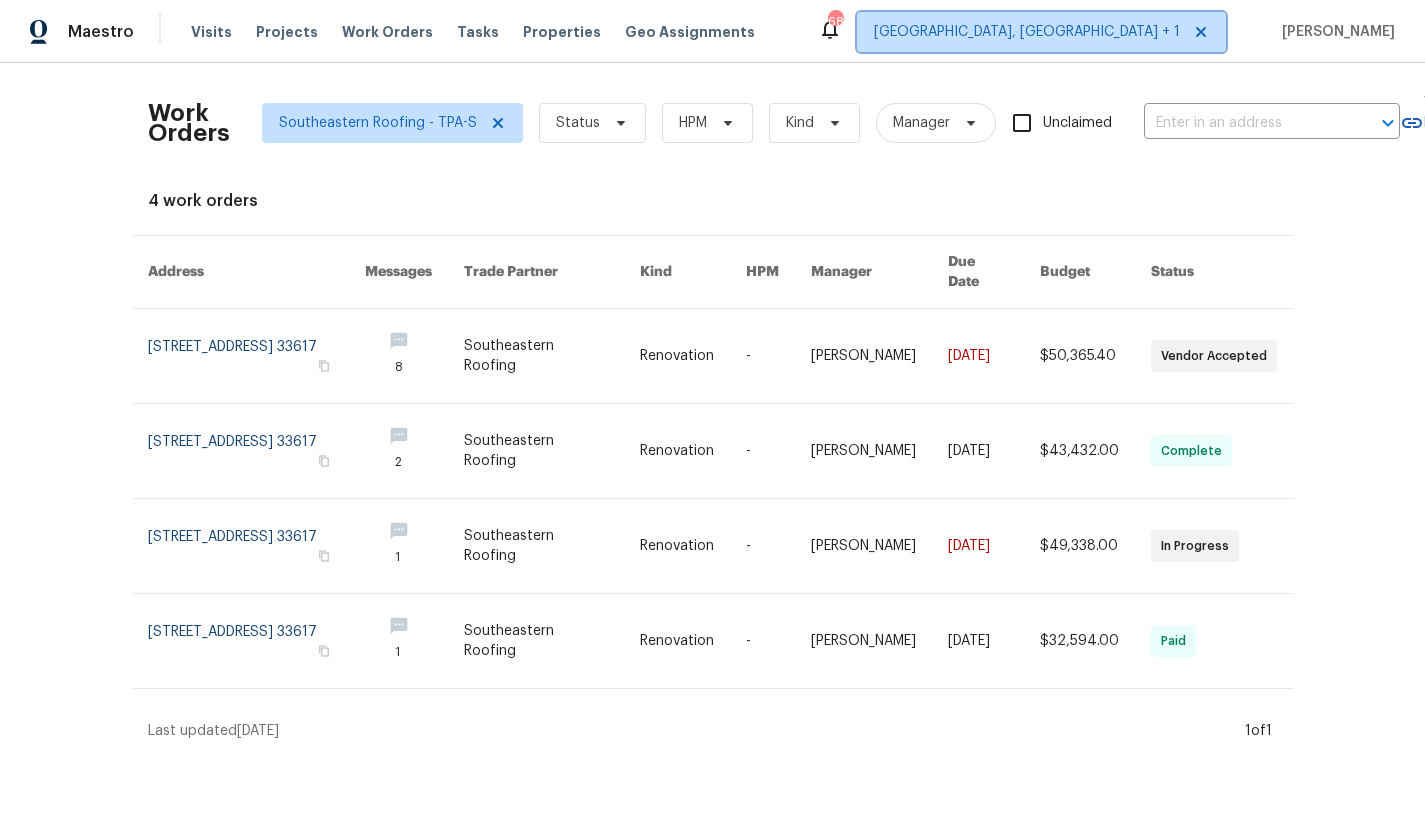 click on "Albuquerque, NM + 1" at bounding box center (1027, 32) 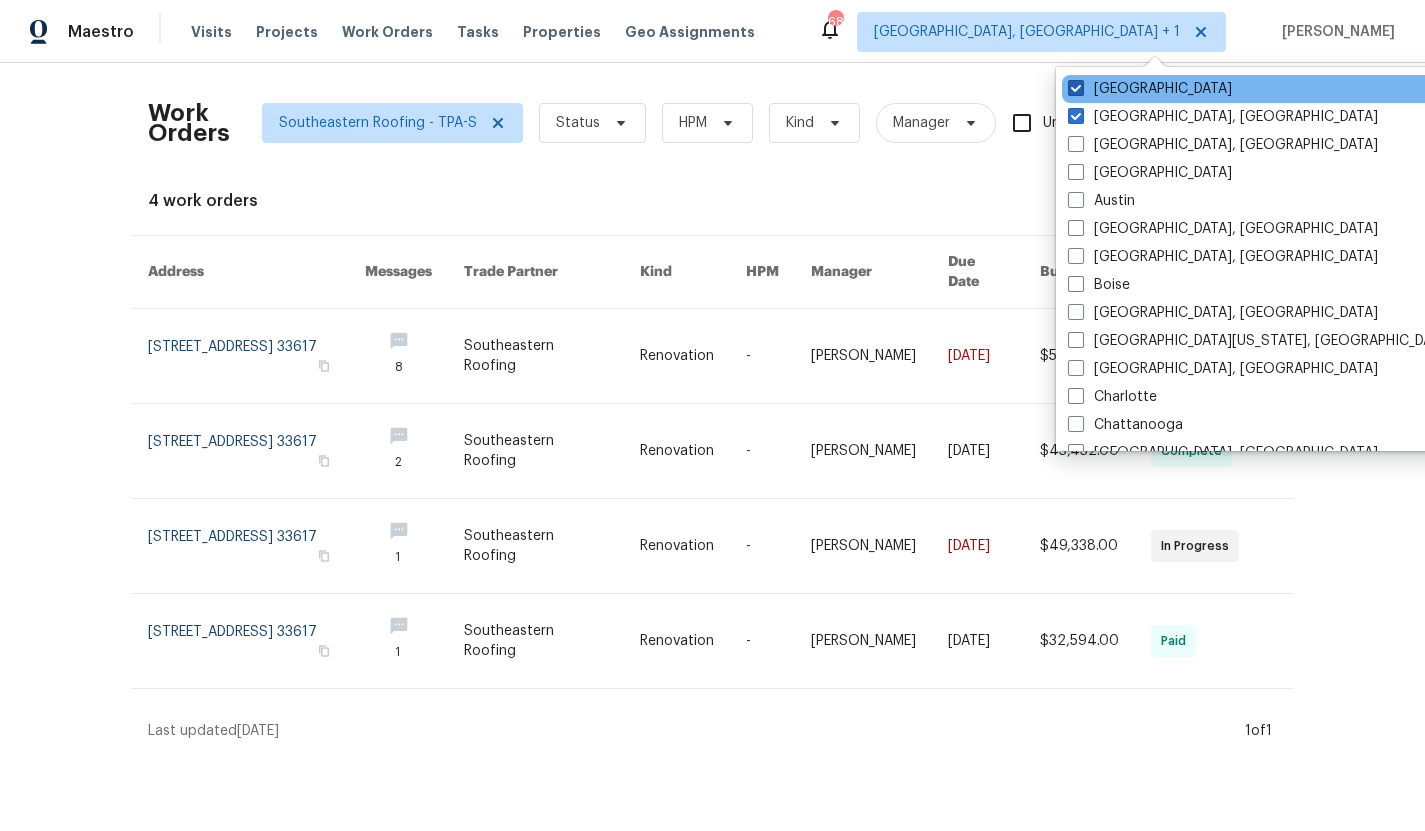 click at bounding box center (1076, 88) 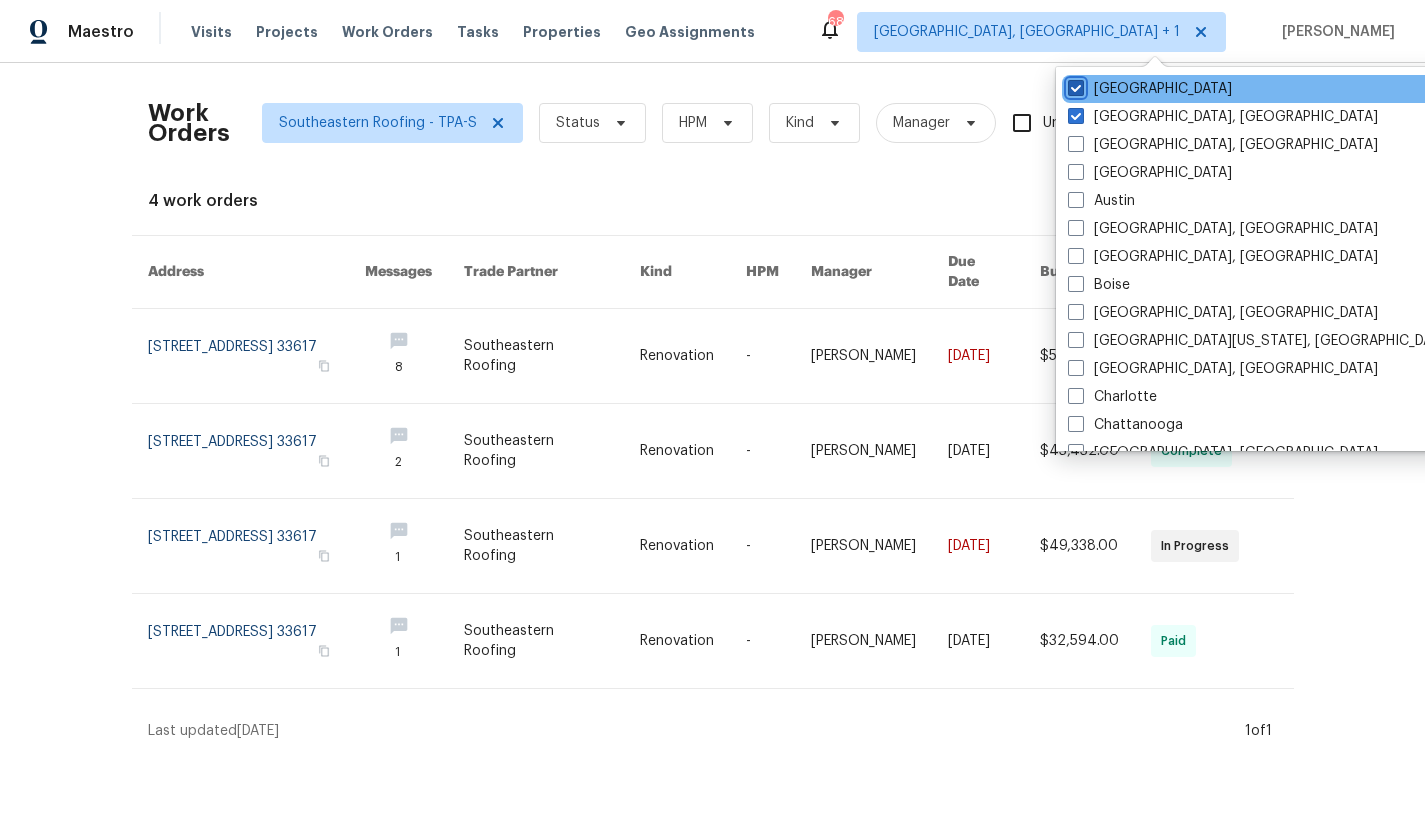 click on "Tampa" at bounding box center (1074, 85) 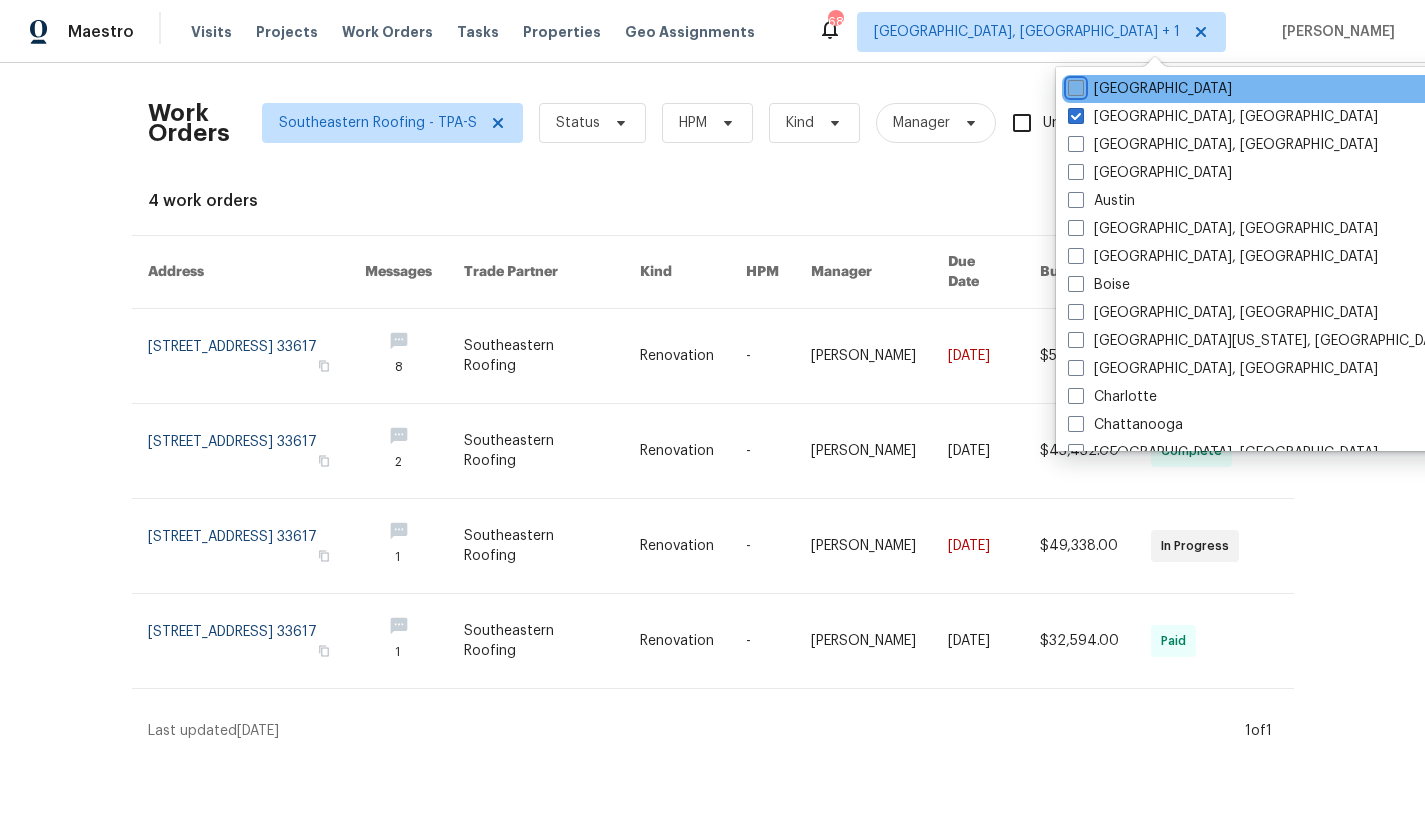 checkbox on "false" 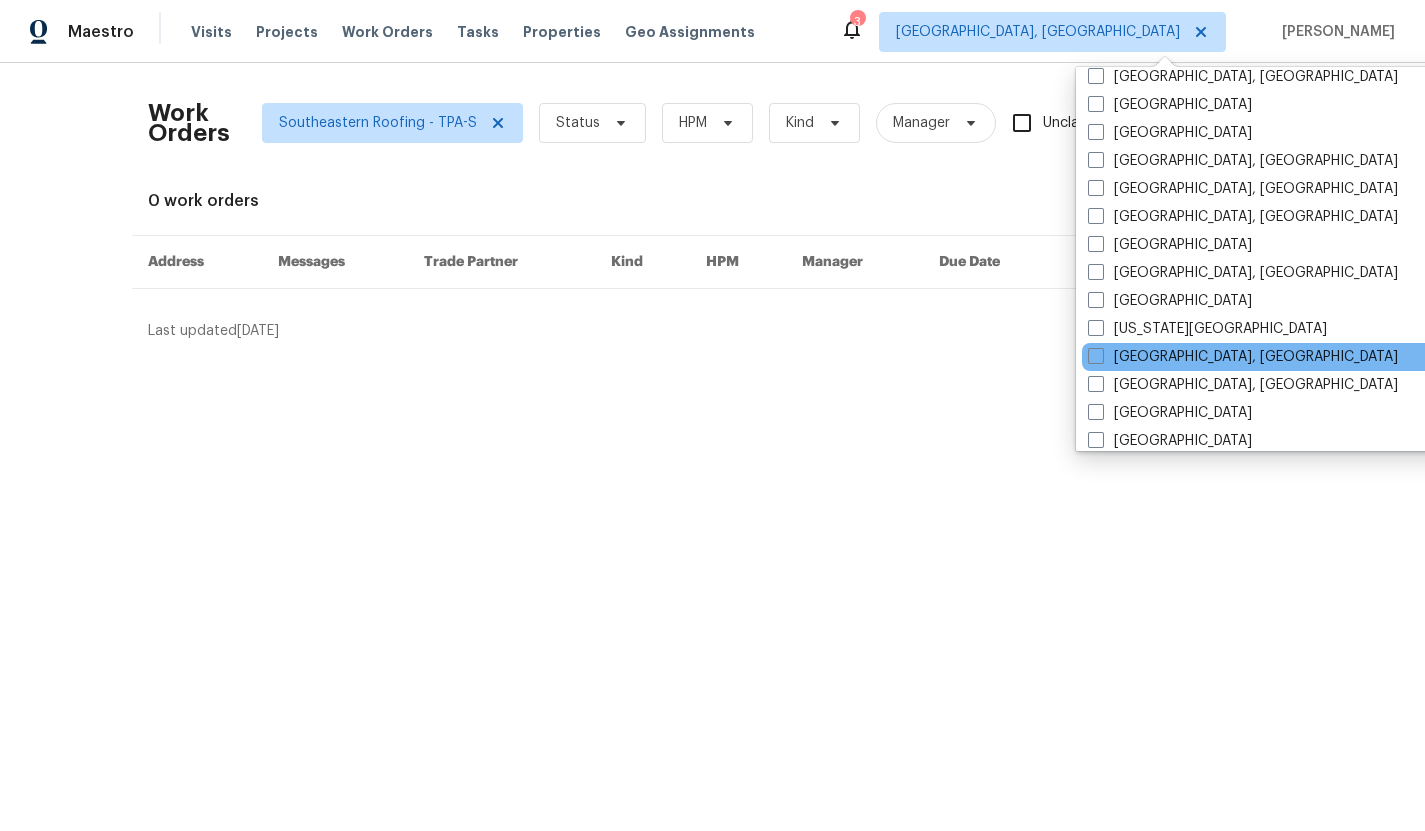 scroll, scrollTop: 533, scrollLeft: 0, axis: vertical 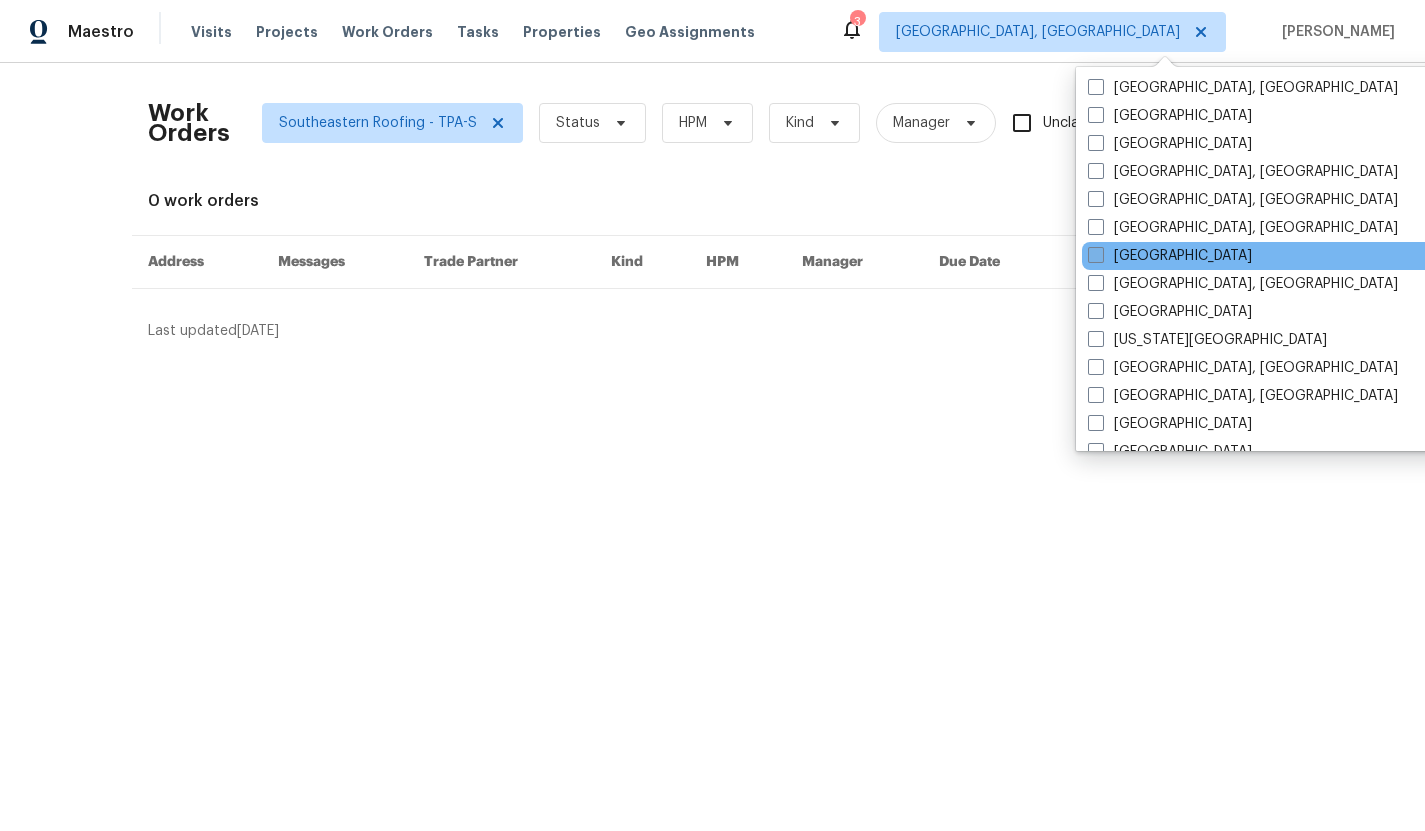 click at bounding box center [1096, 255] 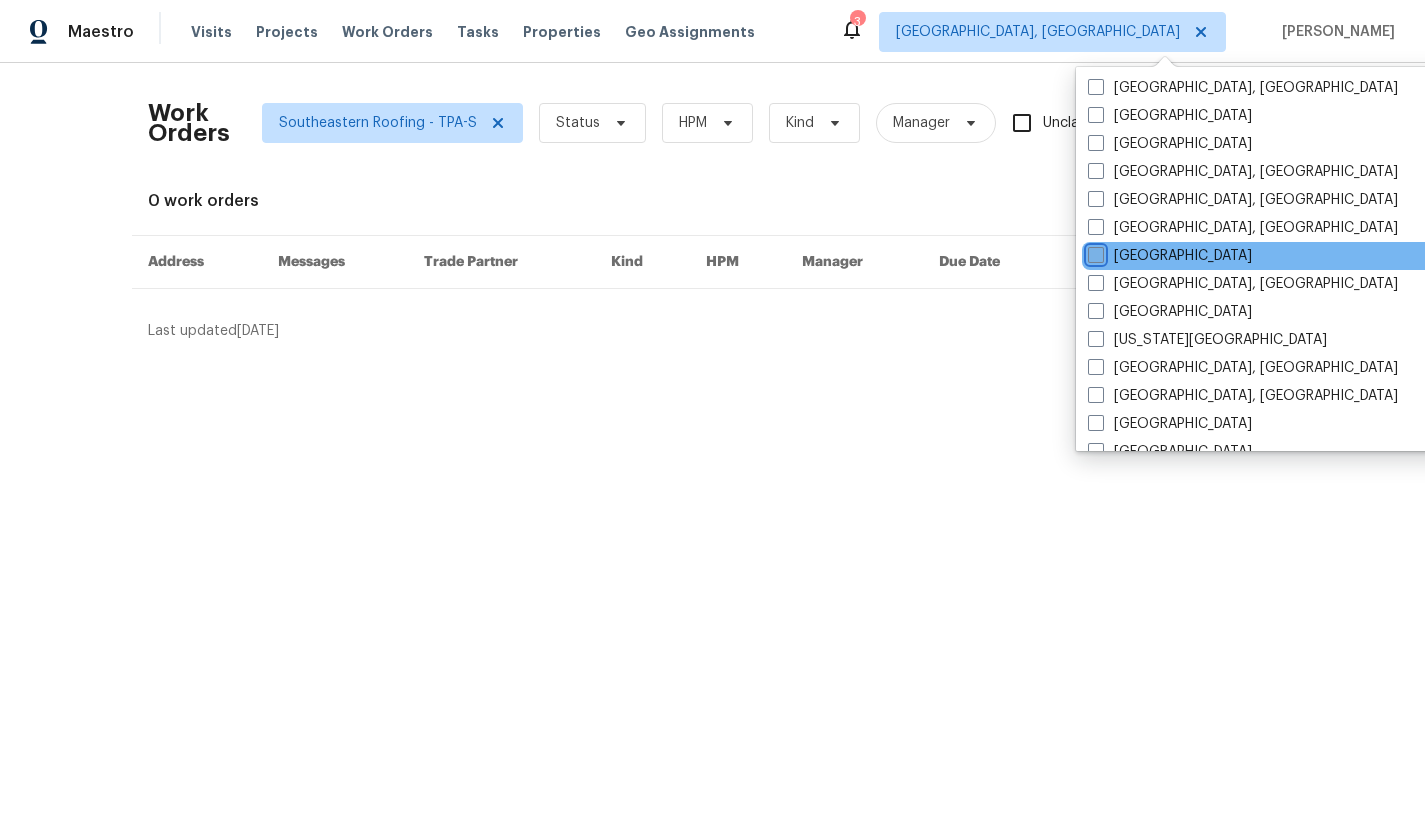 click on "Houston" at bounding box center [1094, 252] 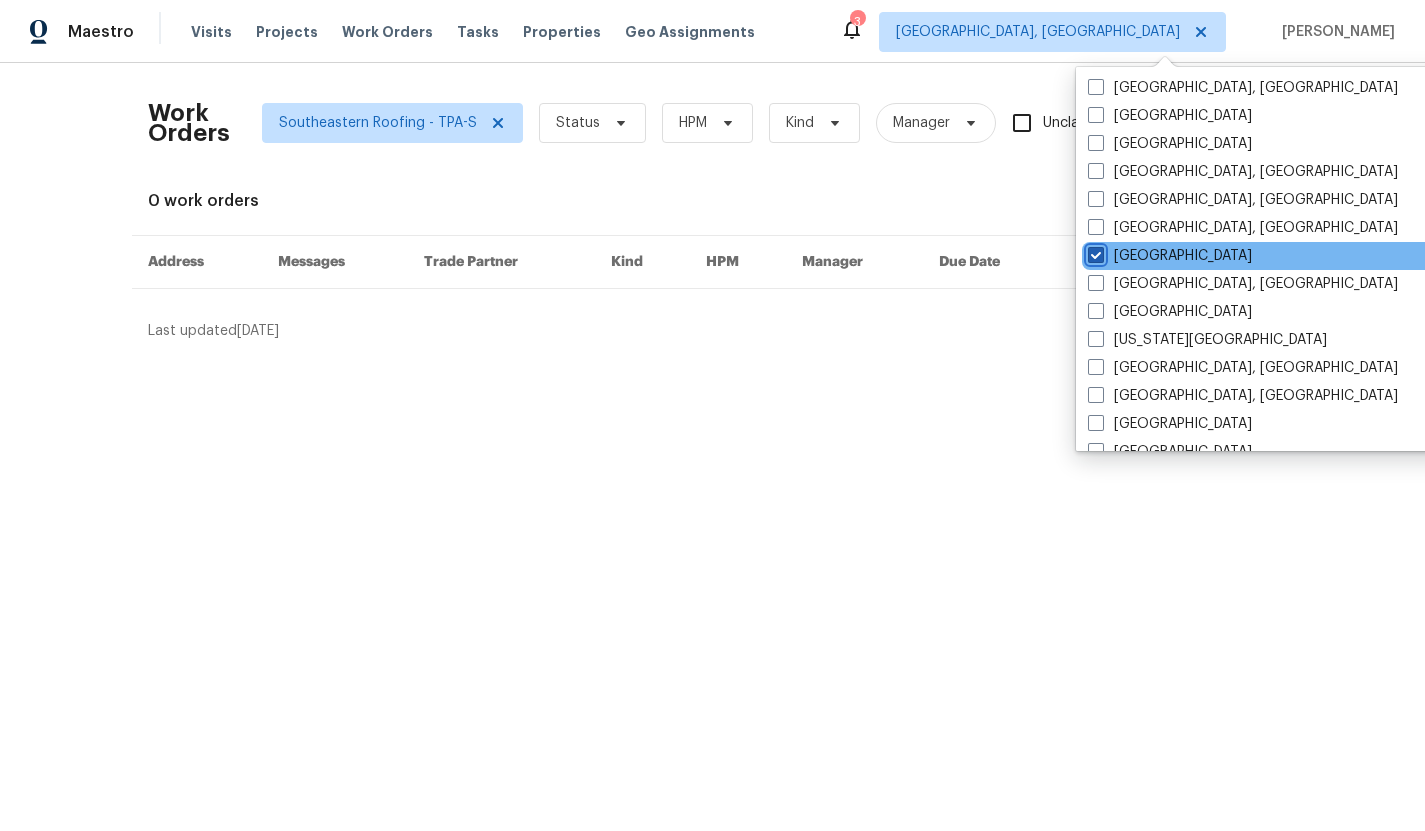 checkbox on "true" 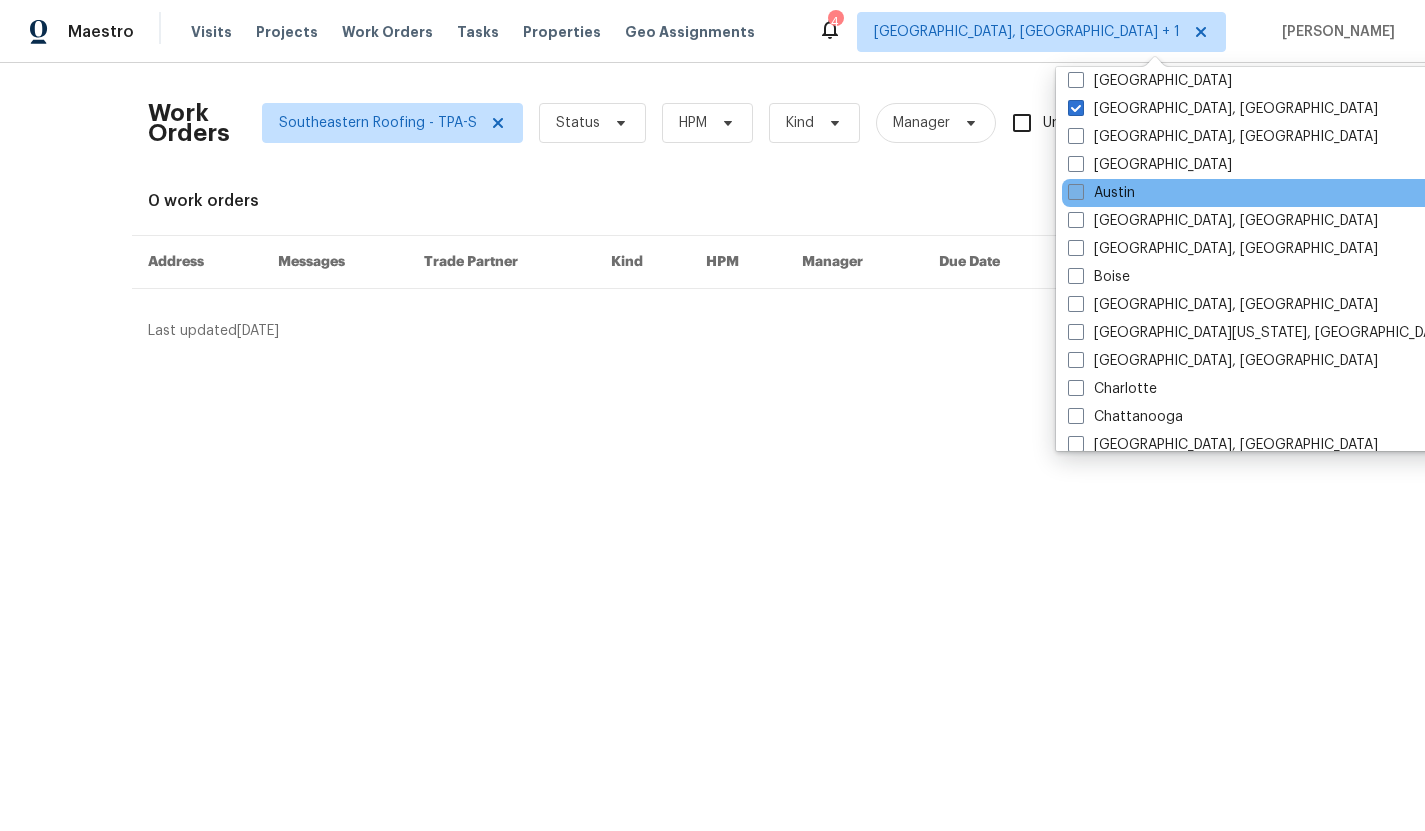 scroll, scrollTop: 14, scrollLeft: 0, axis: vertical 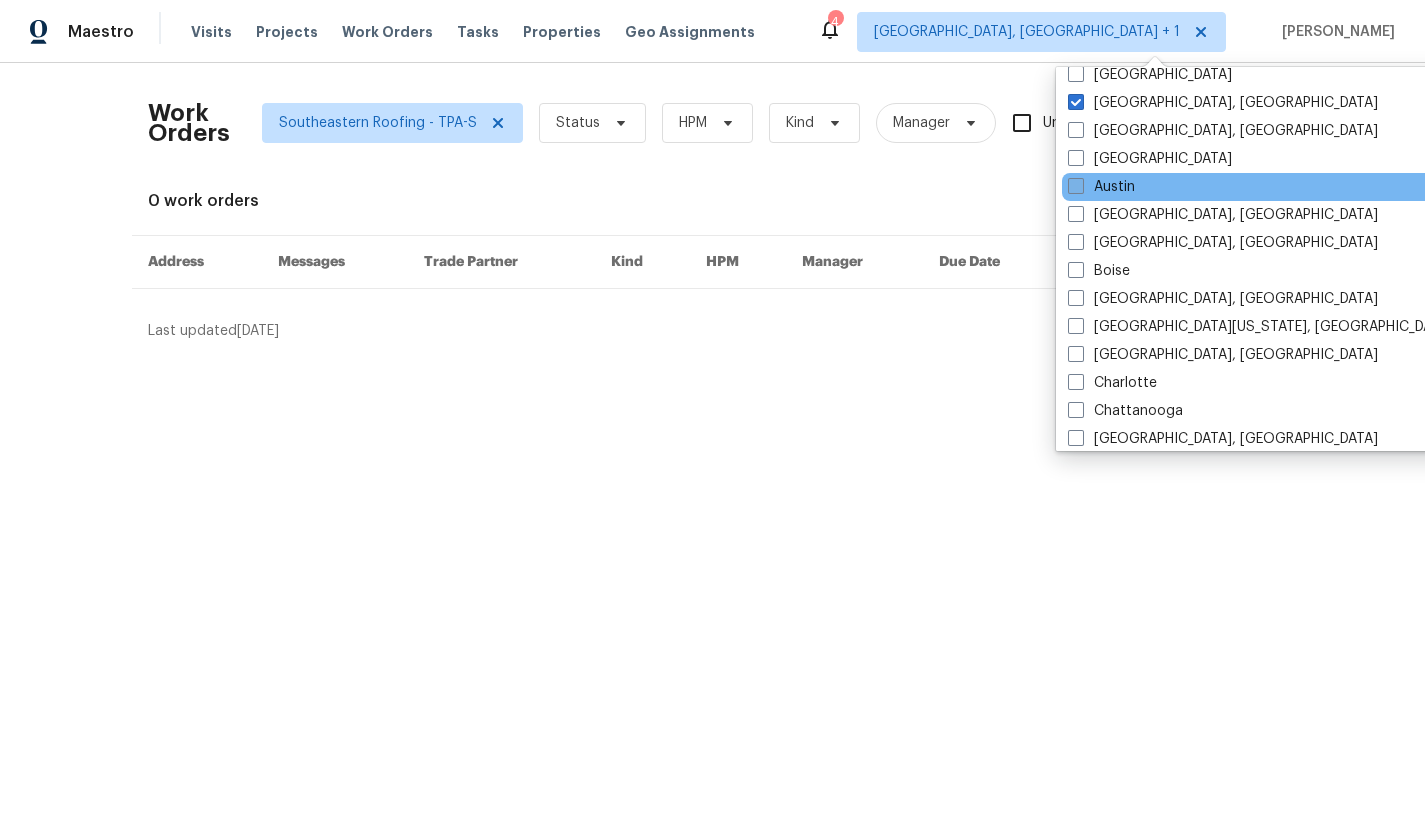 click at bounding box center [1076, 186] 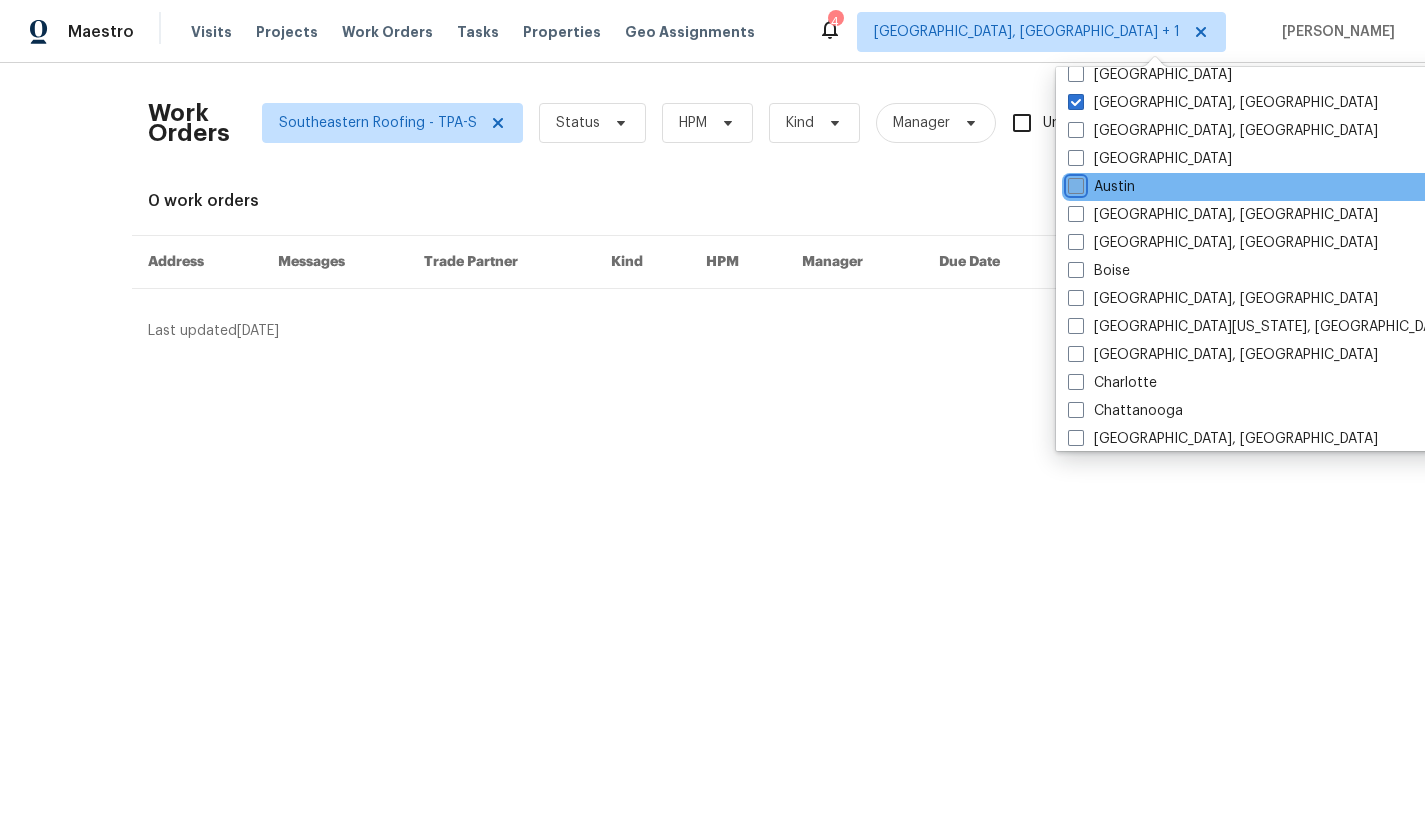 click on "Austin" at bounding box center [1074, 183] 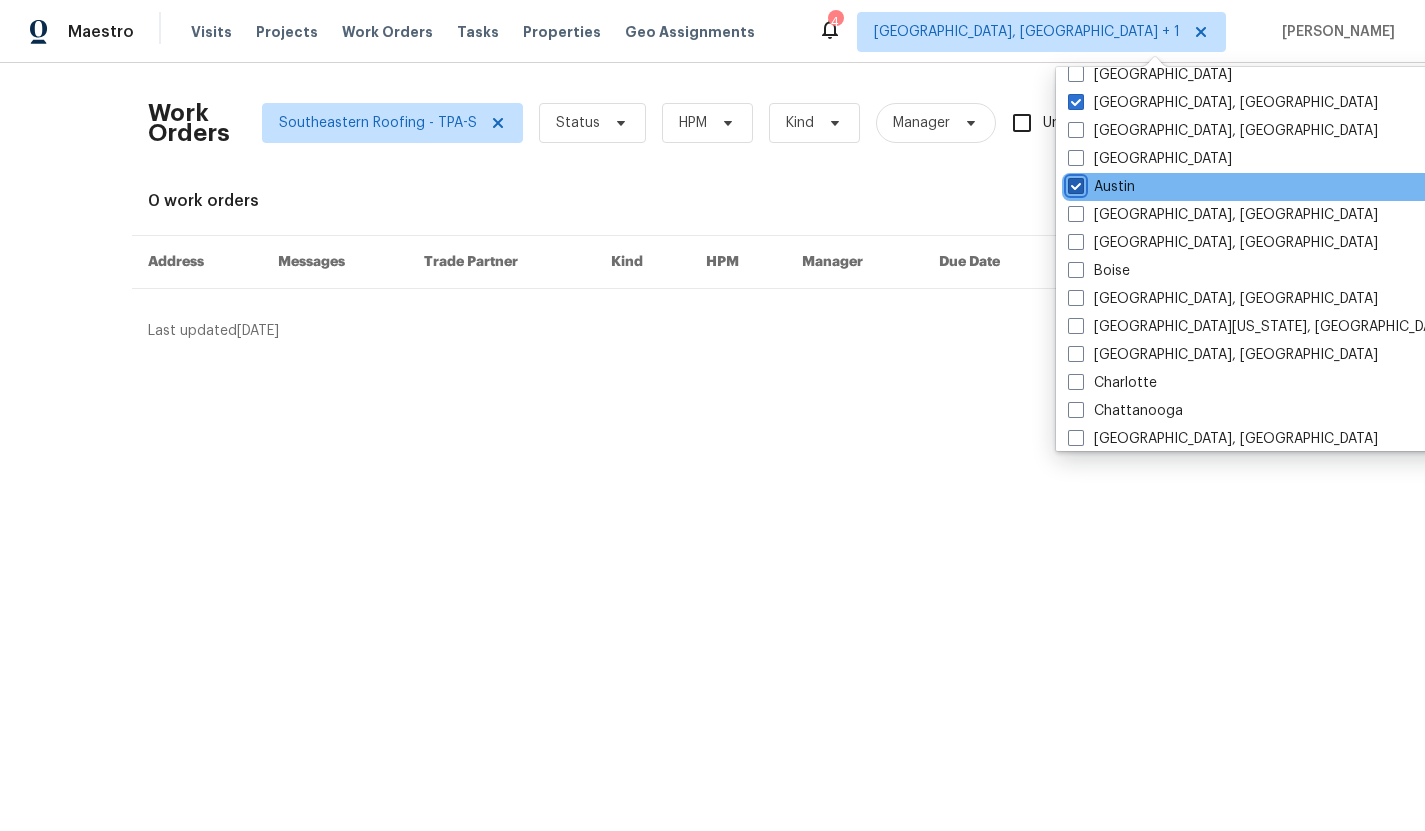 checkbox on "true" 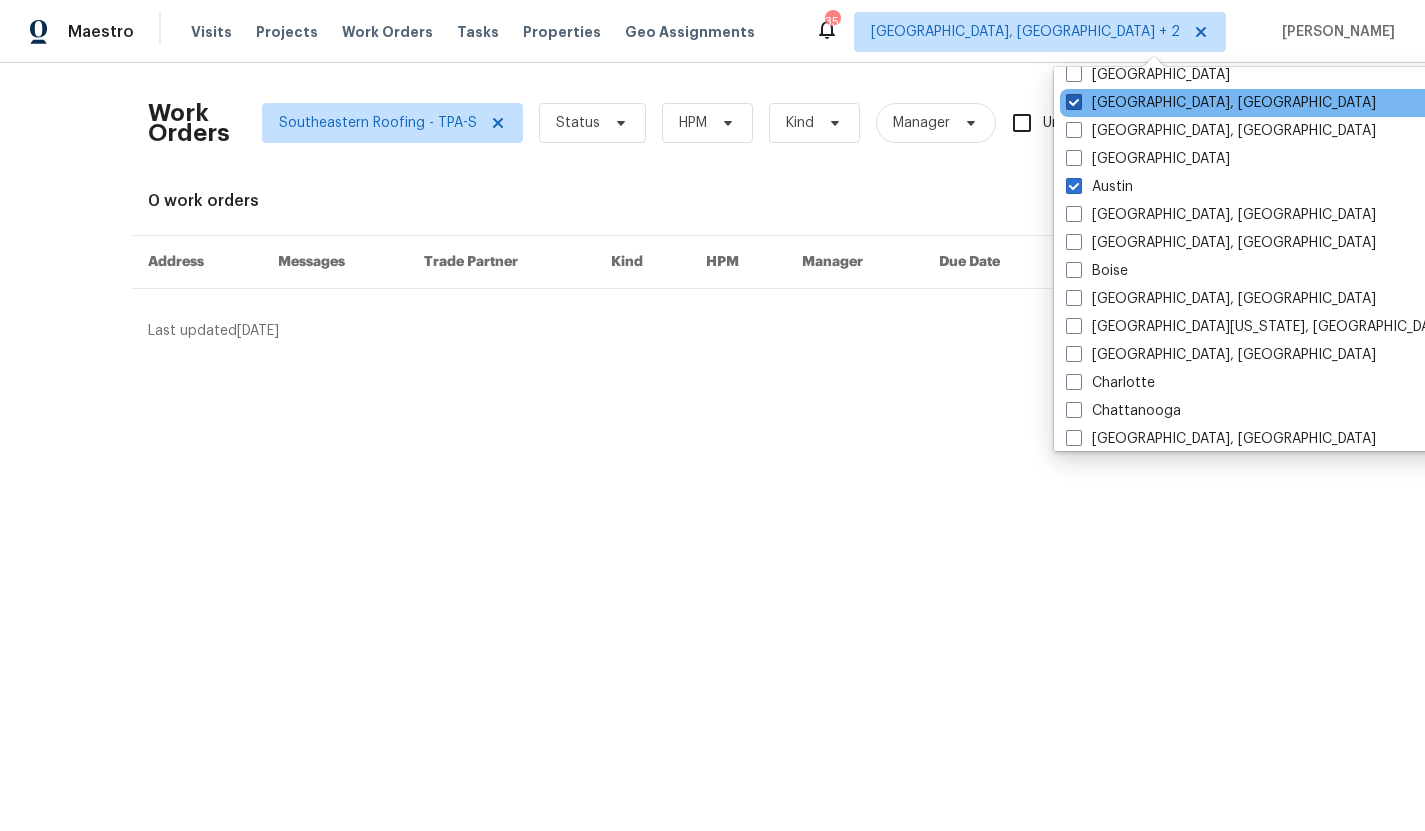 click at bounding box center (1074, 102) 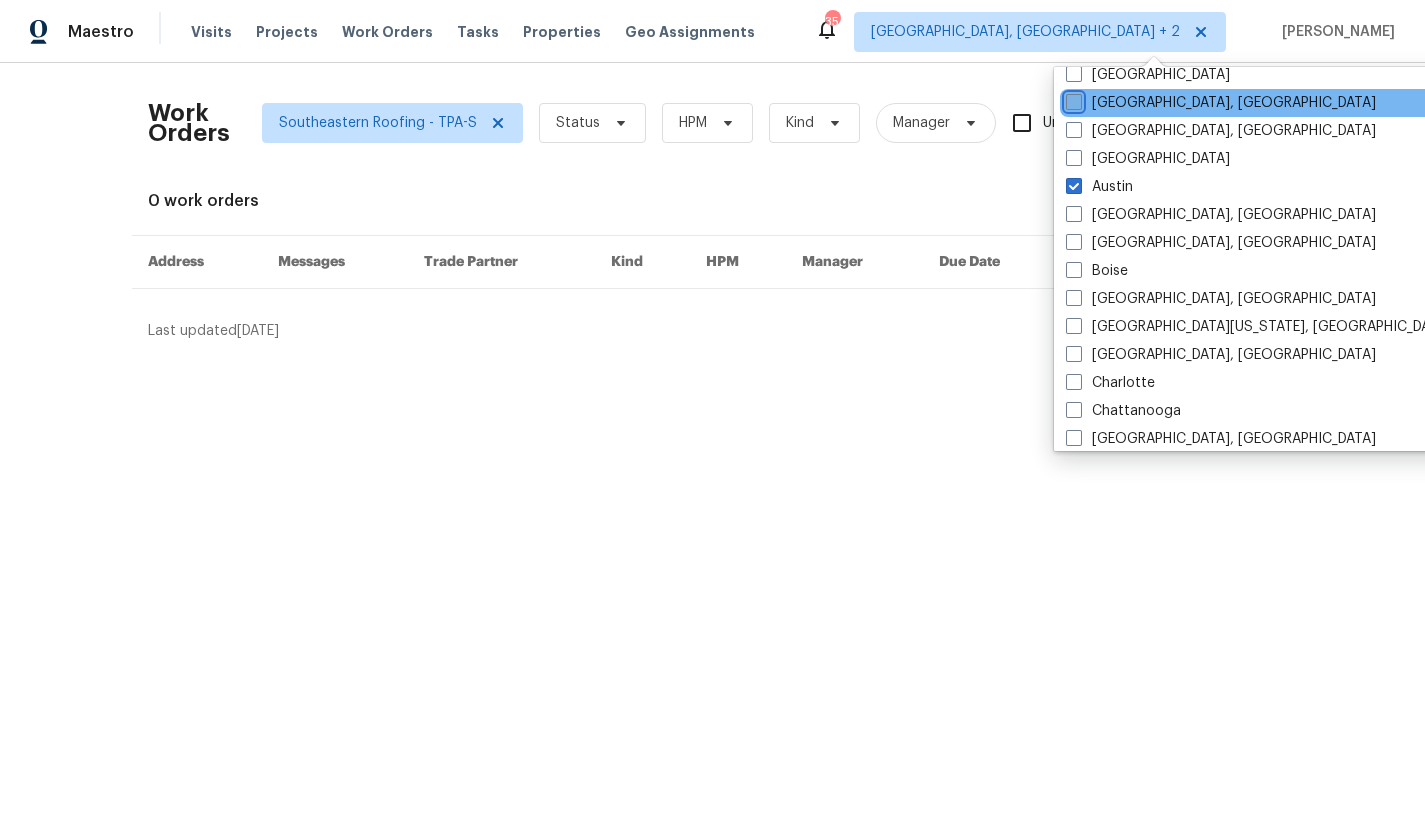 checkbox on "false" 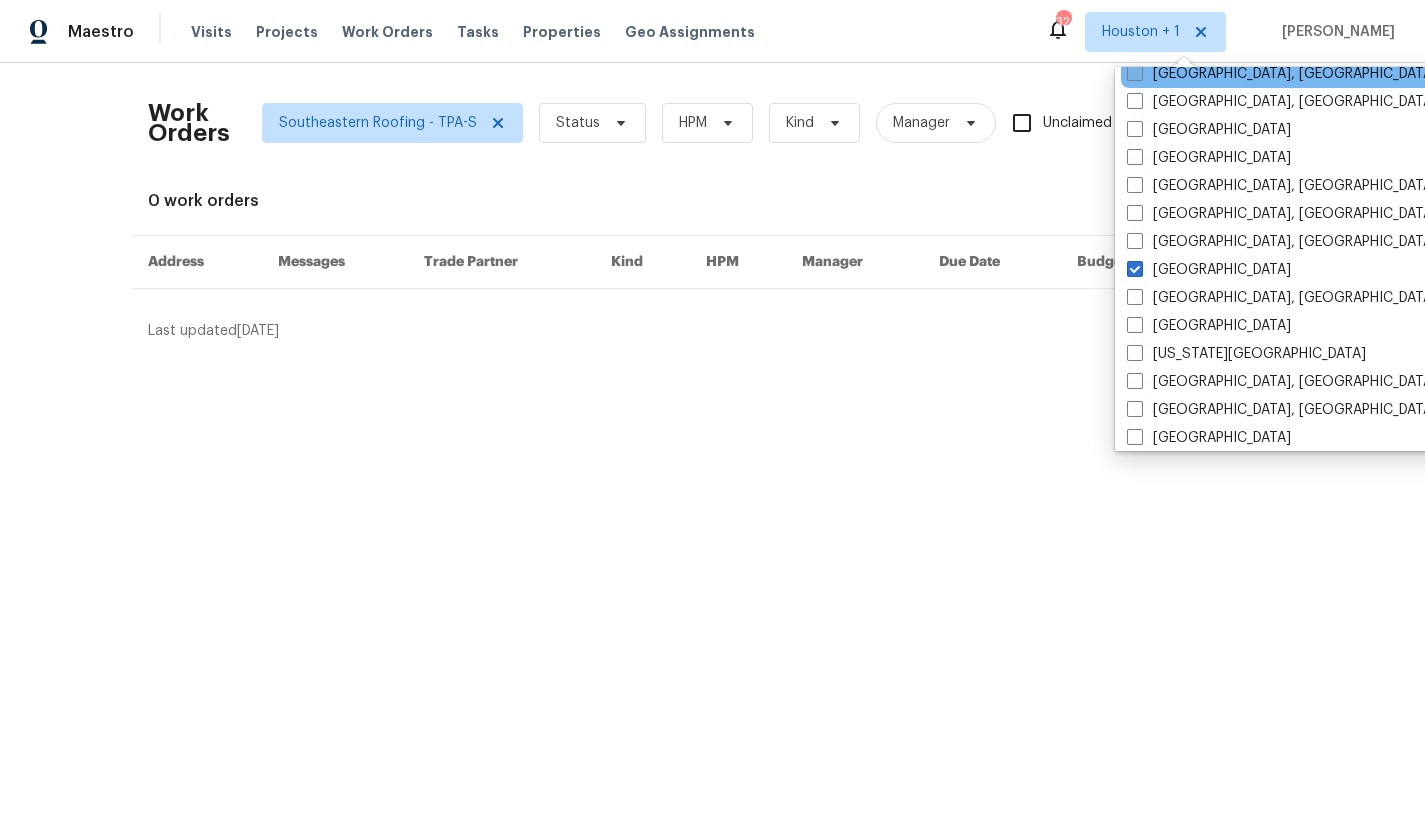 scroll, scrollTop: 521, scrollLeft: 0, axis: vertical 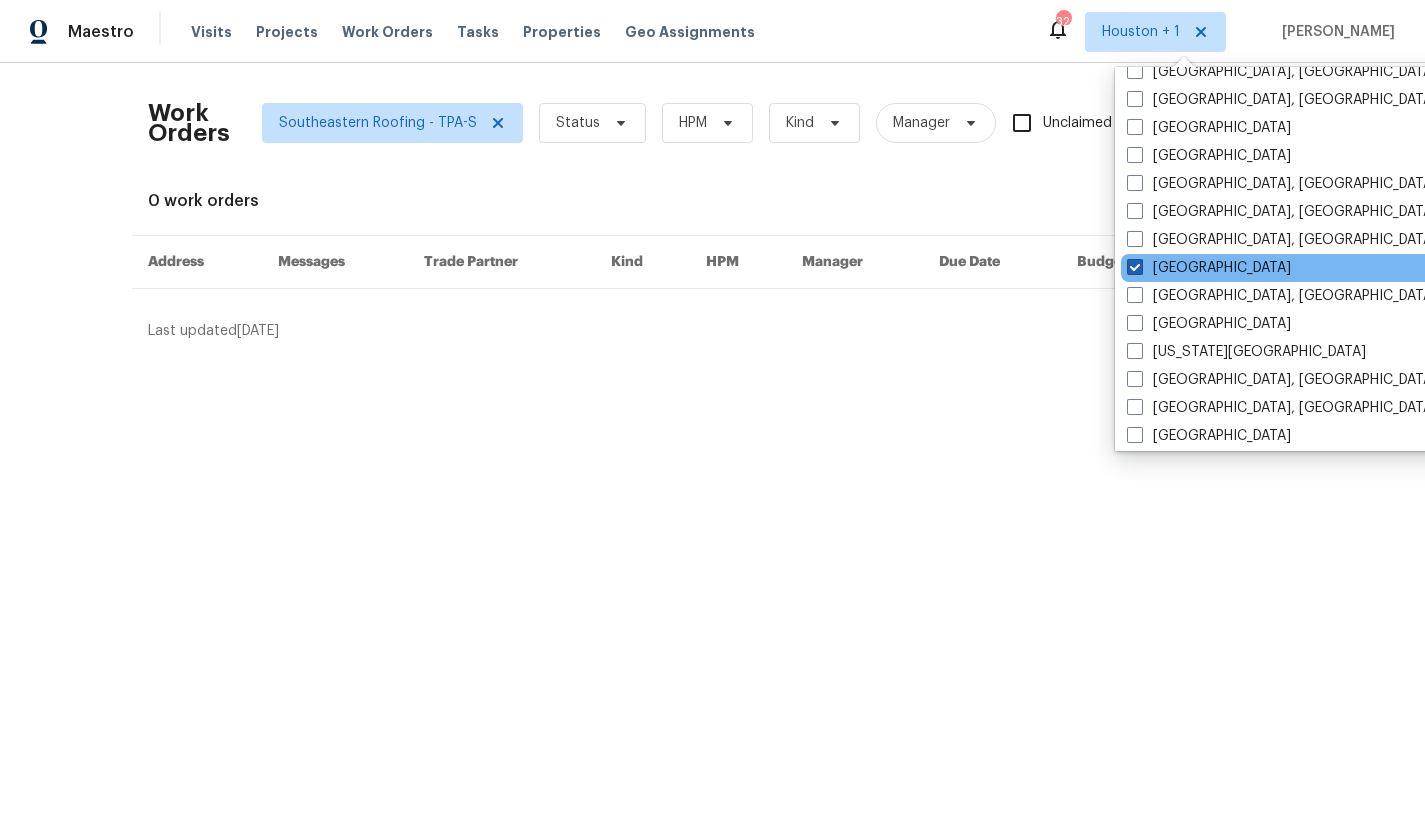 click on "Houston" at bounding box center [1209, 268] 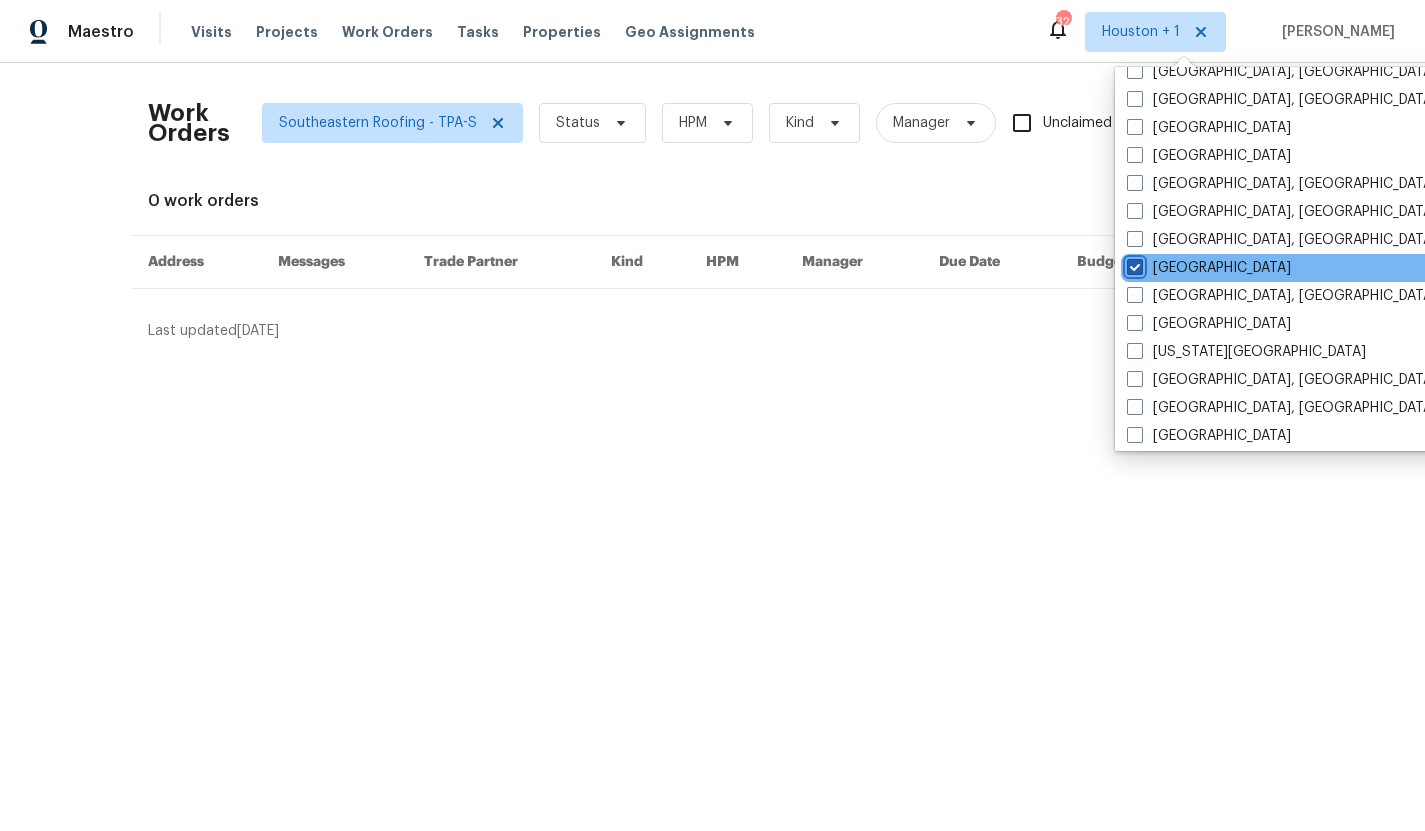 click on "Houston" at bounding box center [1133, 264] 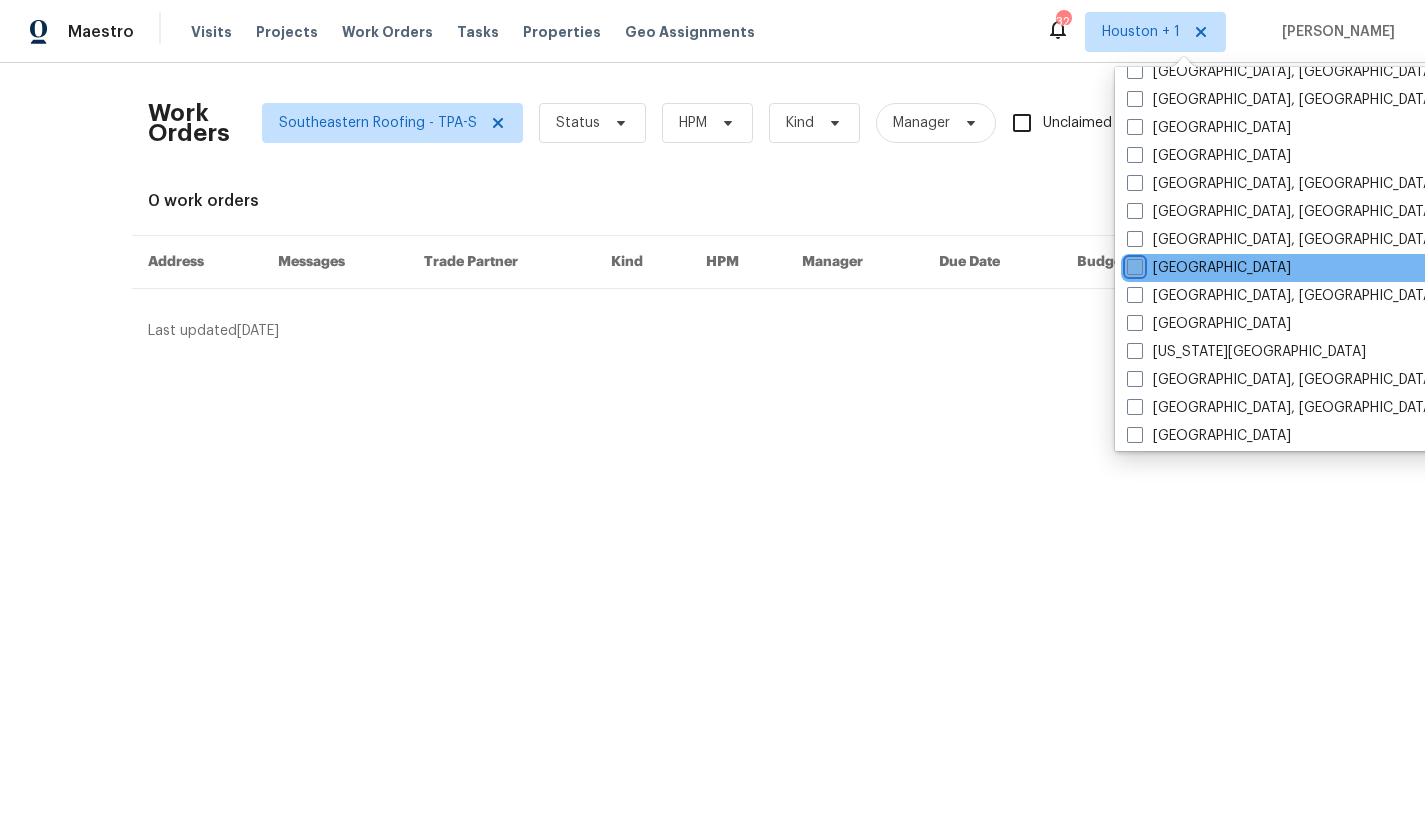 checkbox on "false" 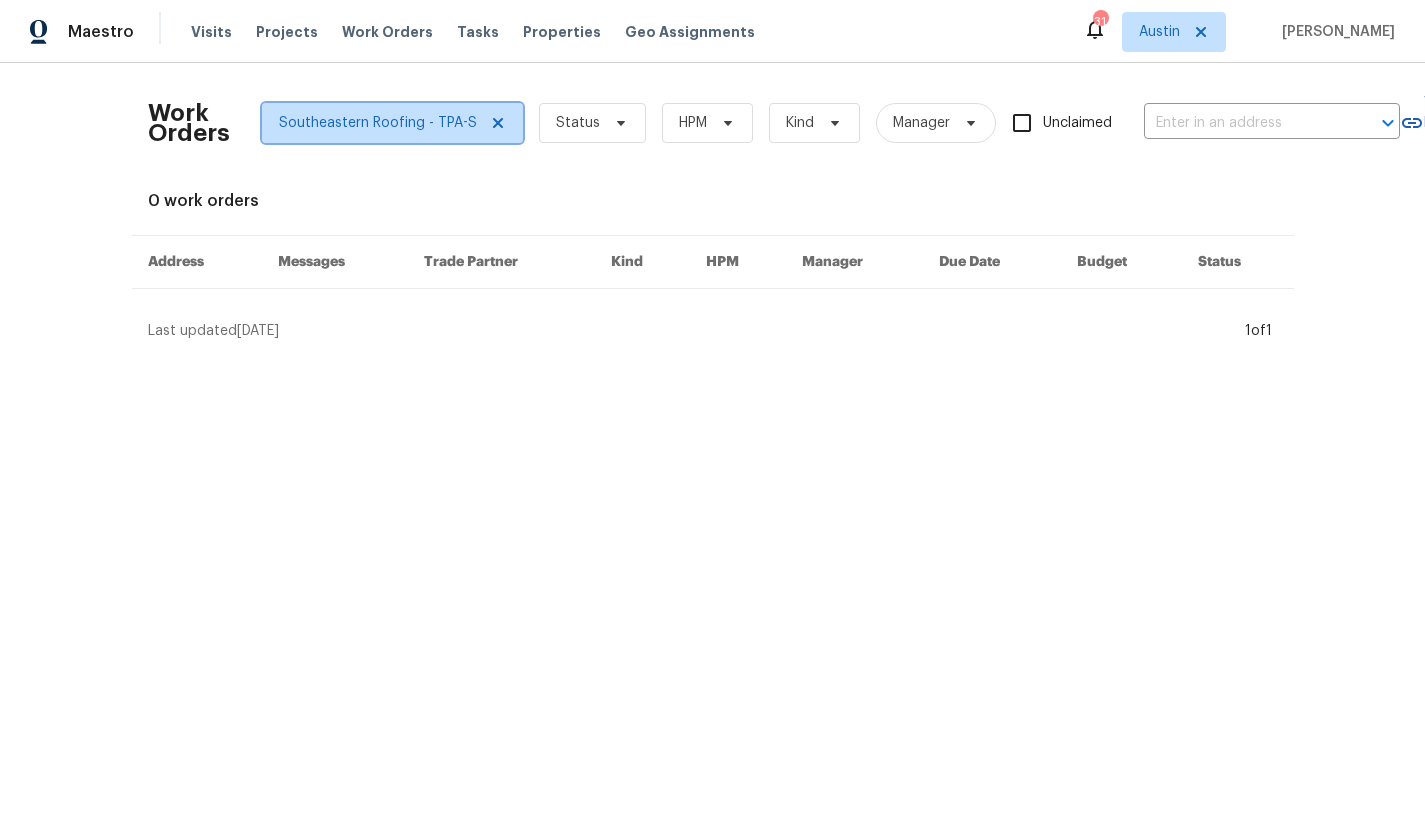 click 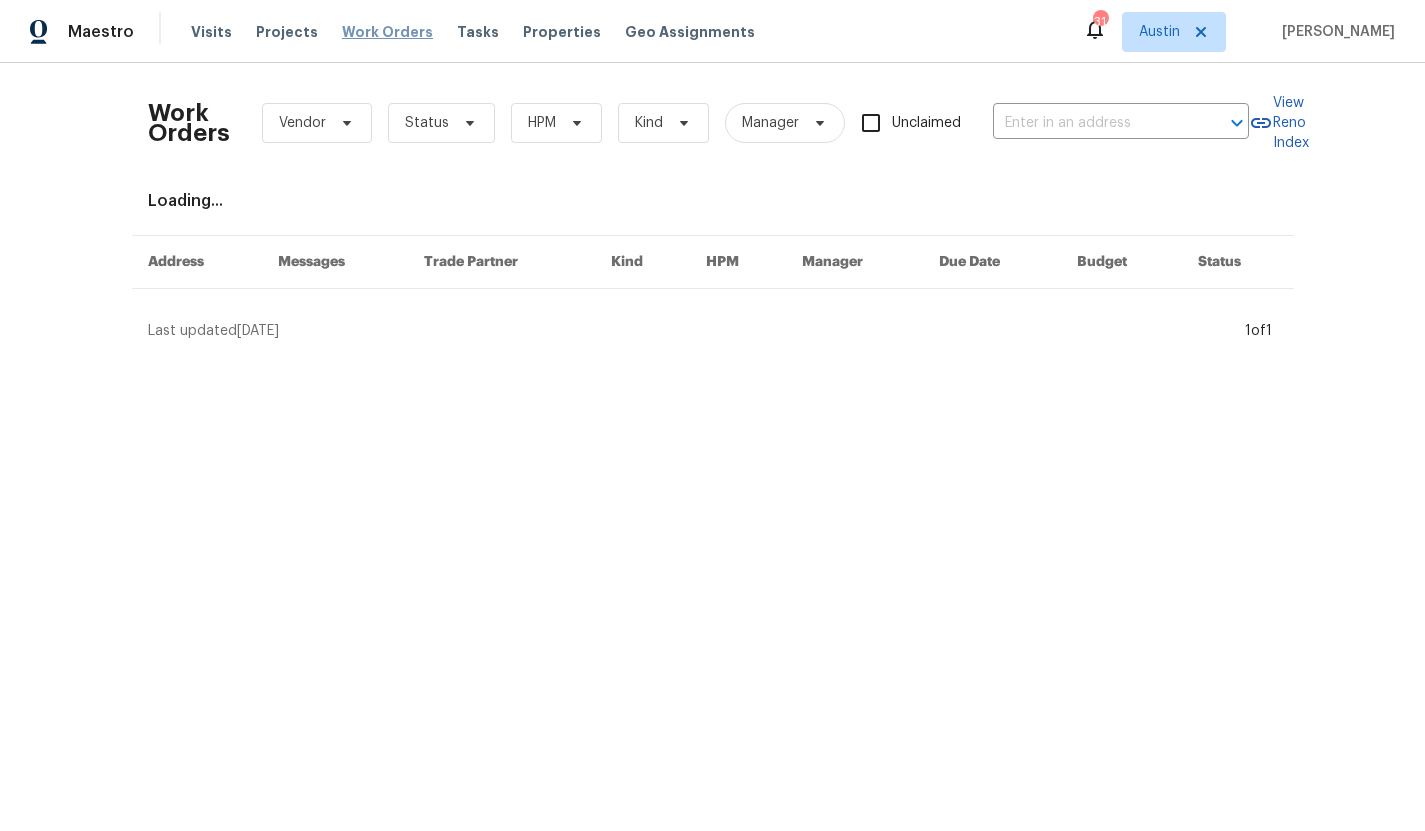 click on "Work Orders" at bounding box center [387, 32] 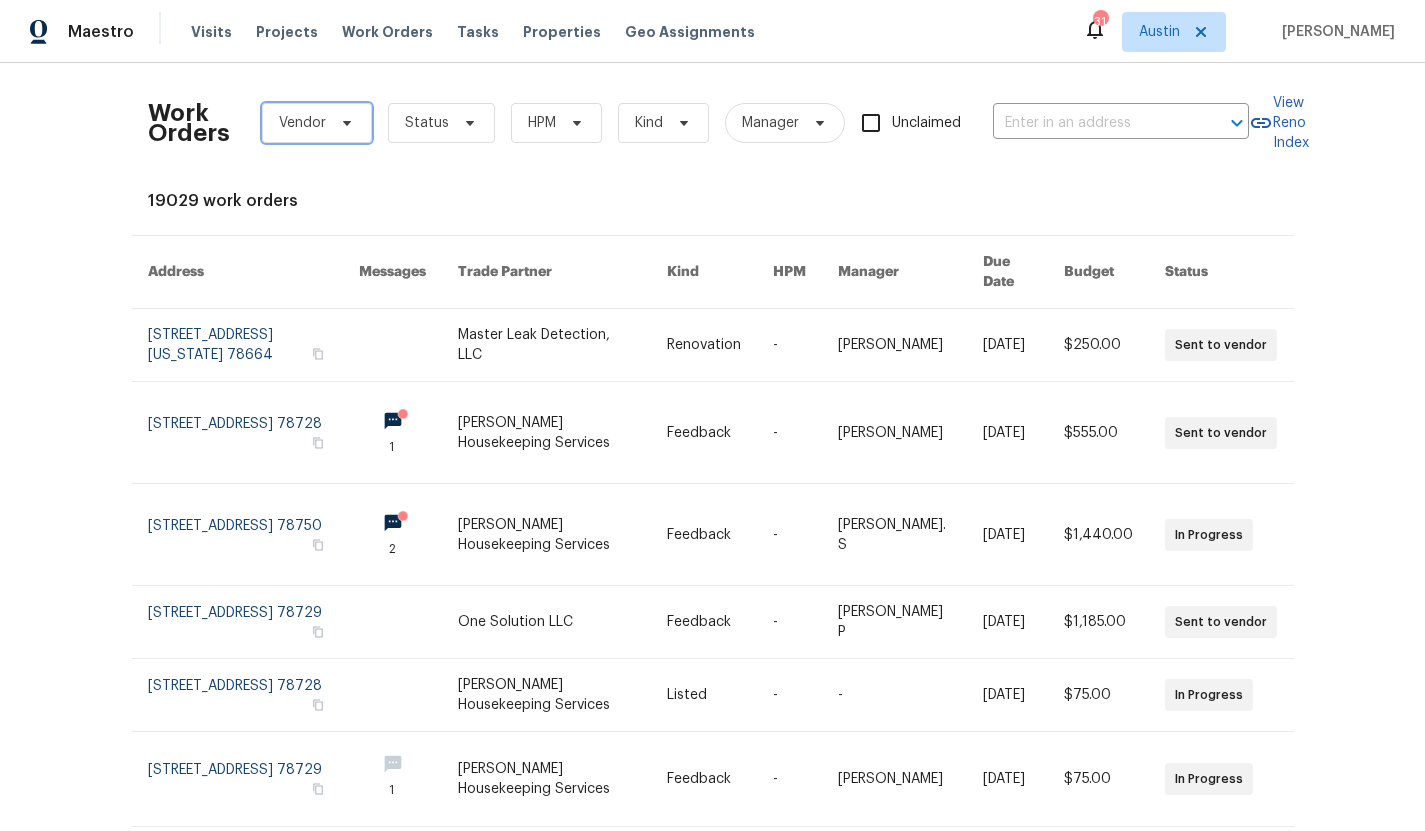 click 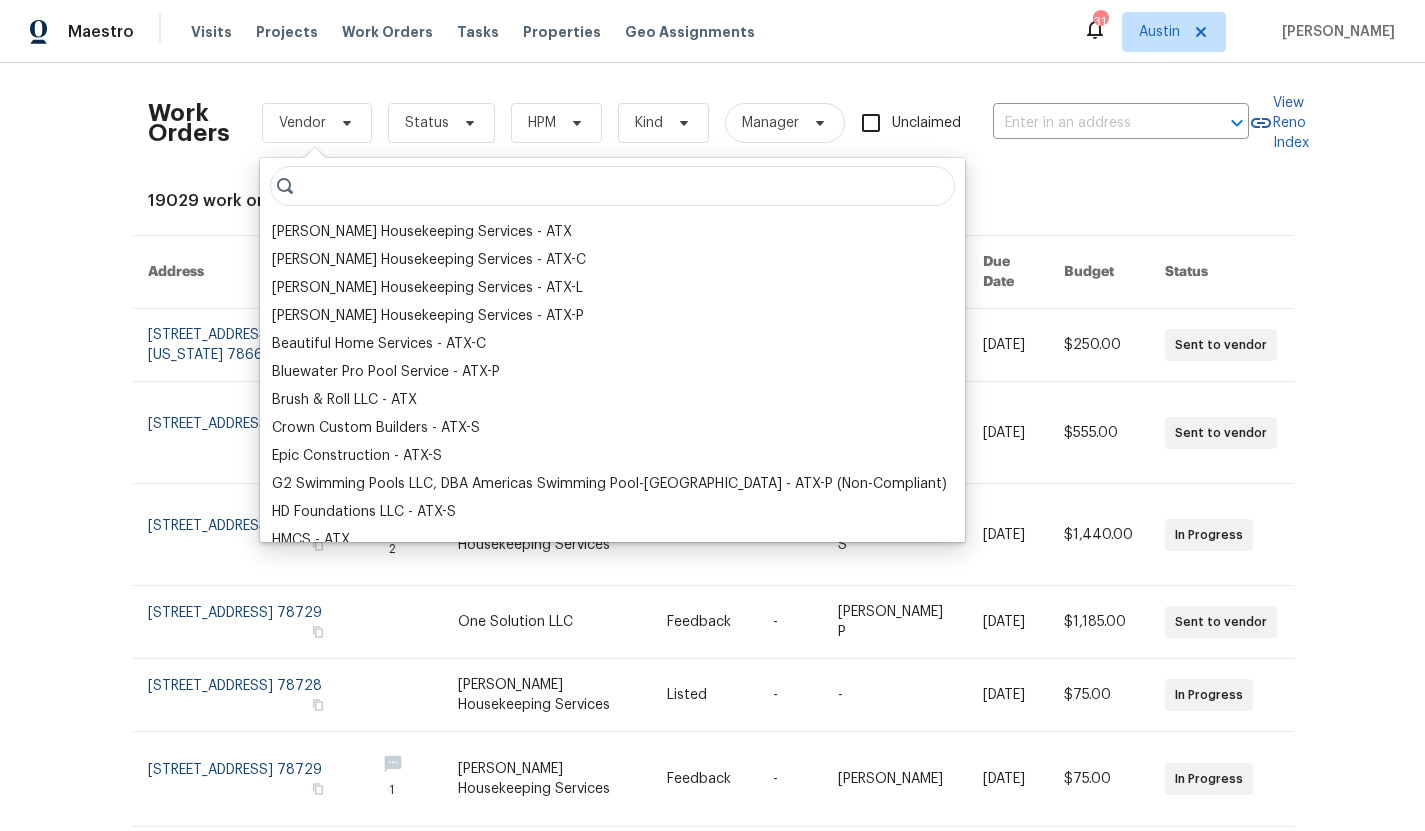 click at bounding box center (612, 186) 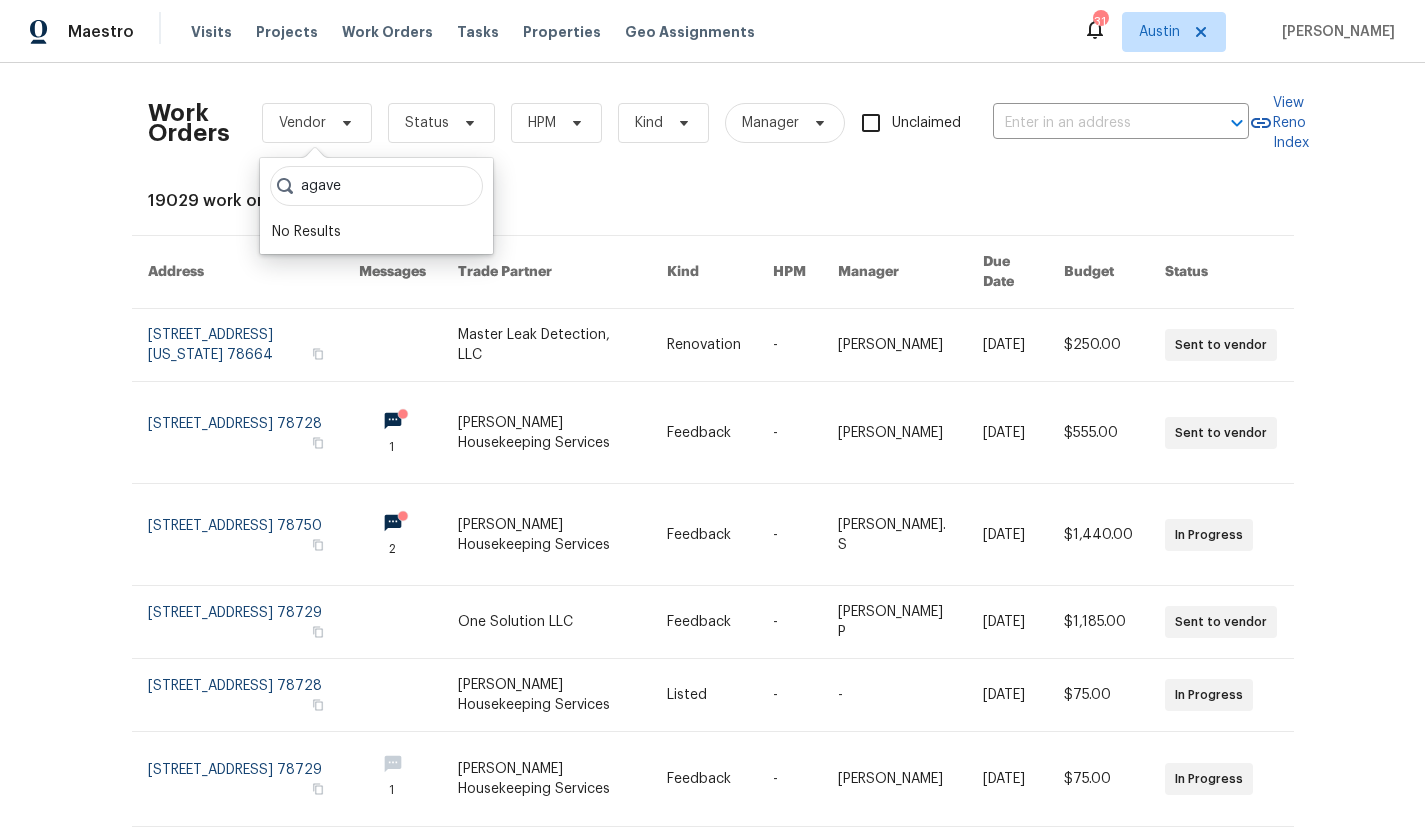 type on "agave" 